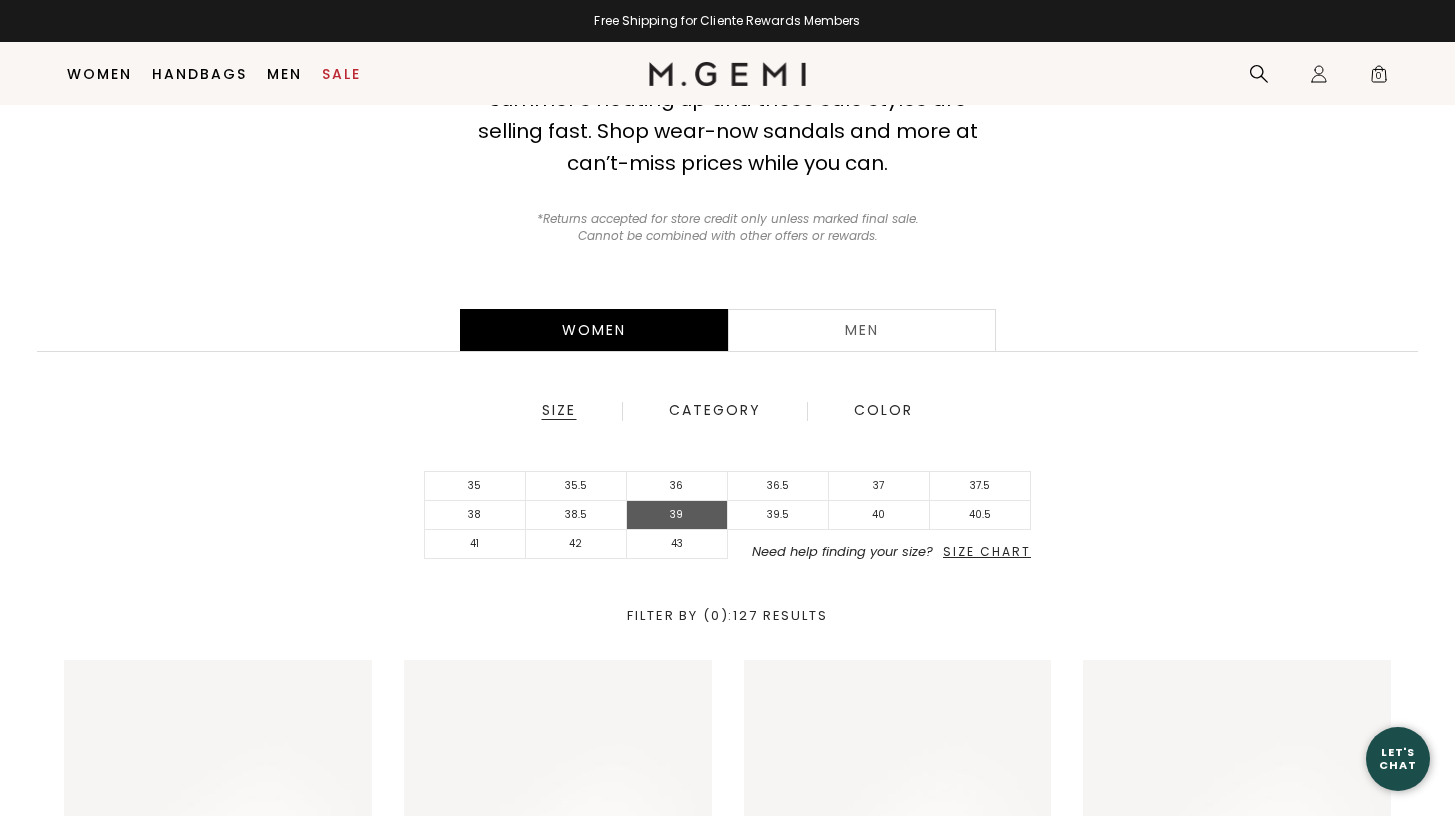 scroll, scrollTop: 210, scrollLeft: 0, axis: vertical 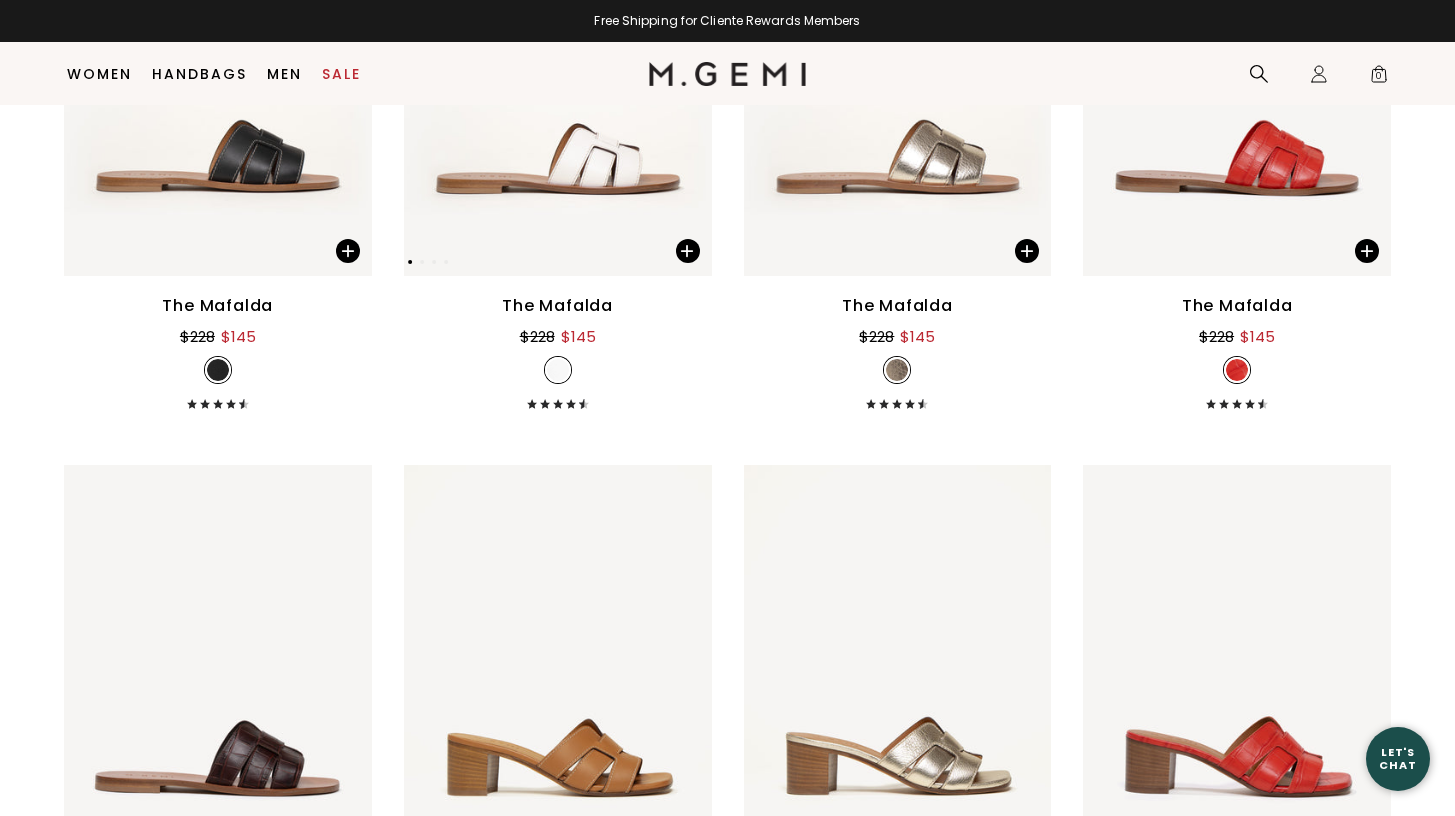 click at bounding box center (558, 71) 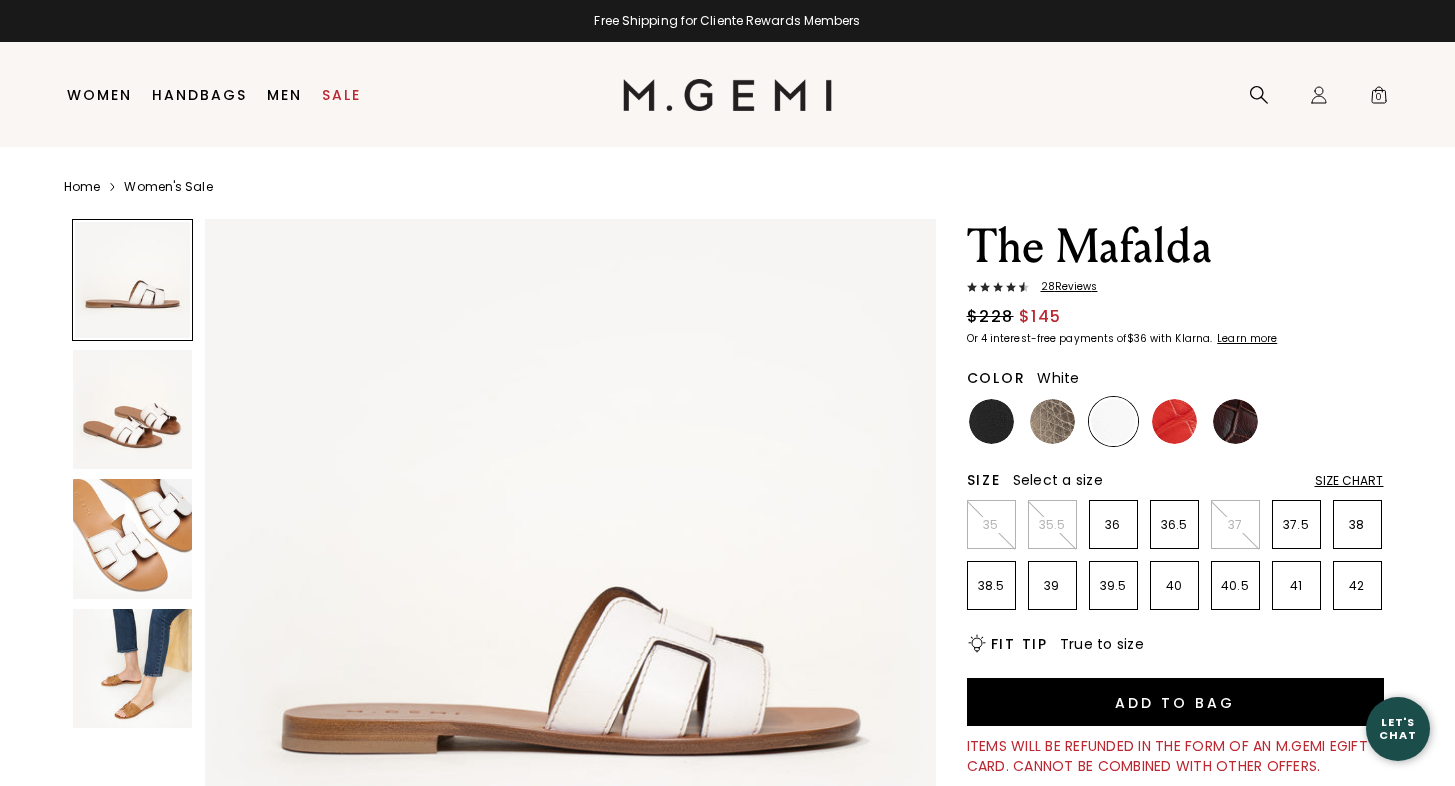 scroll, scrollTop: 0, scrollLeft: 0, axis: both 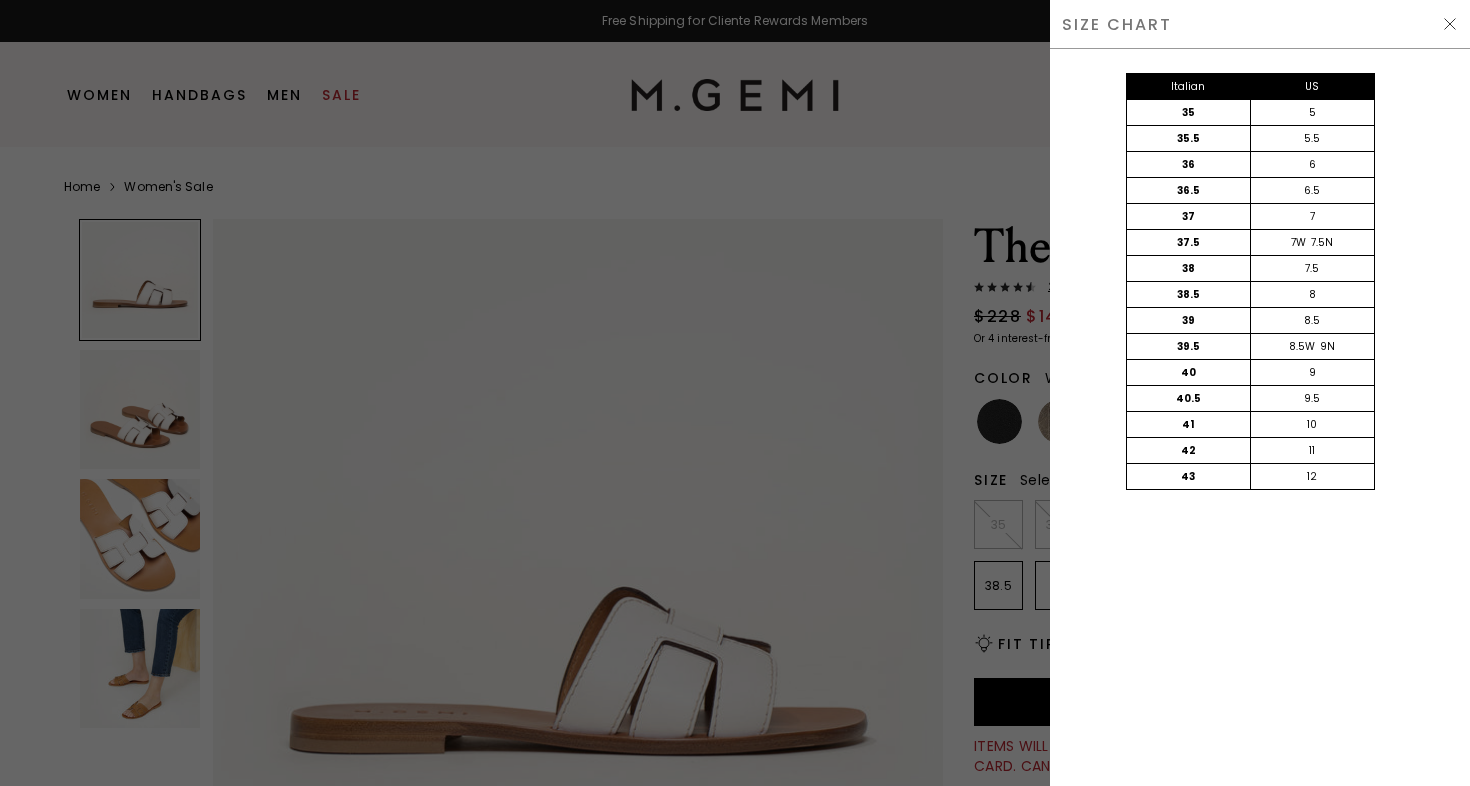 click at bounding box center [1450, 24] 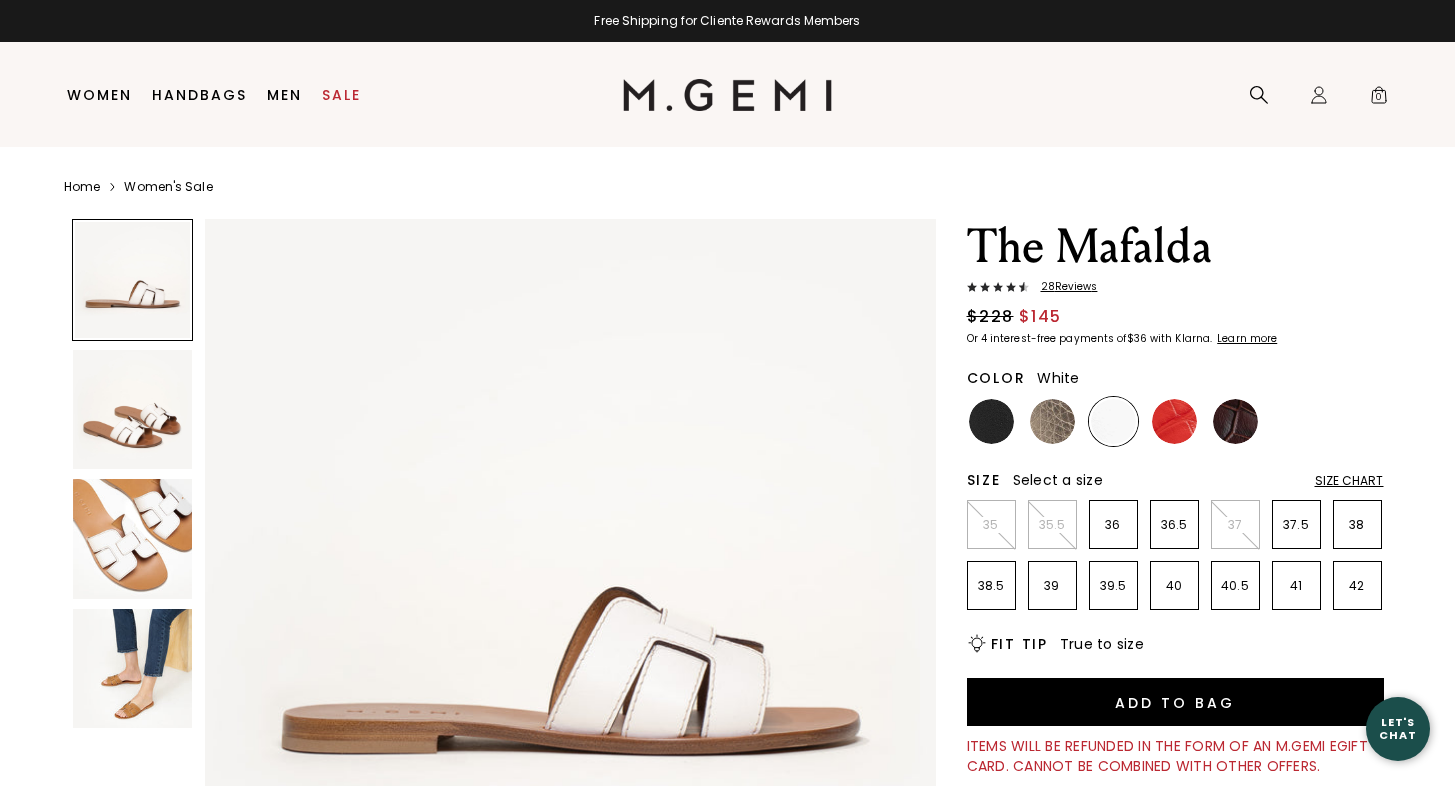 click at bounding box center (727, 5259) 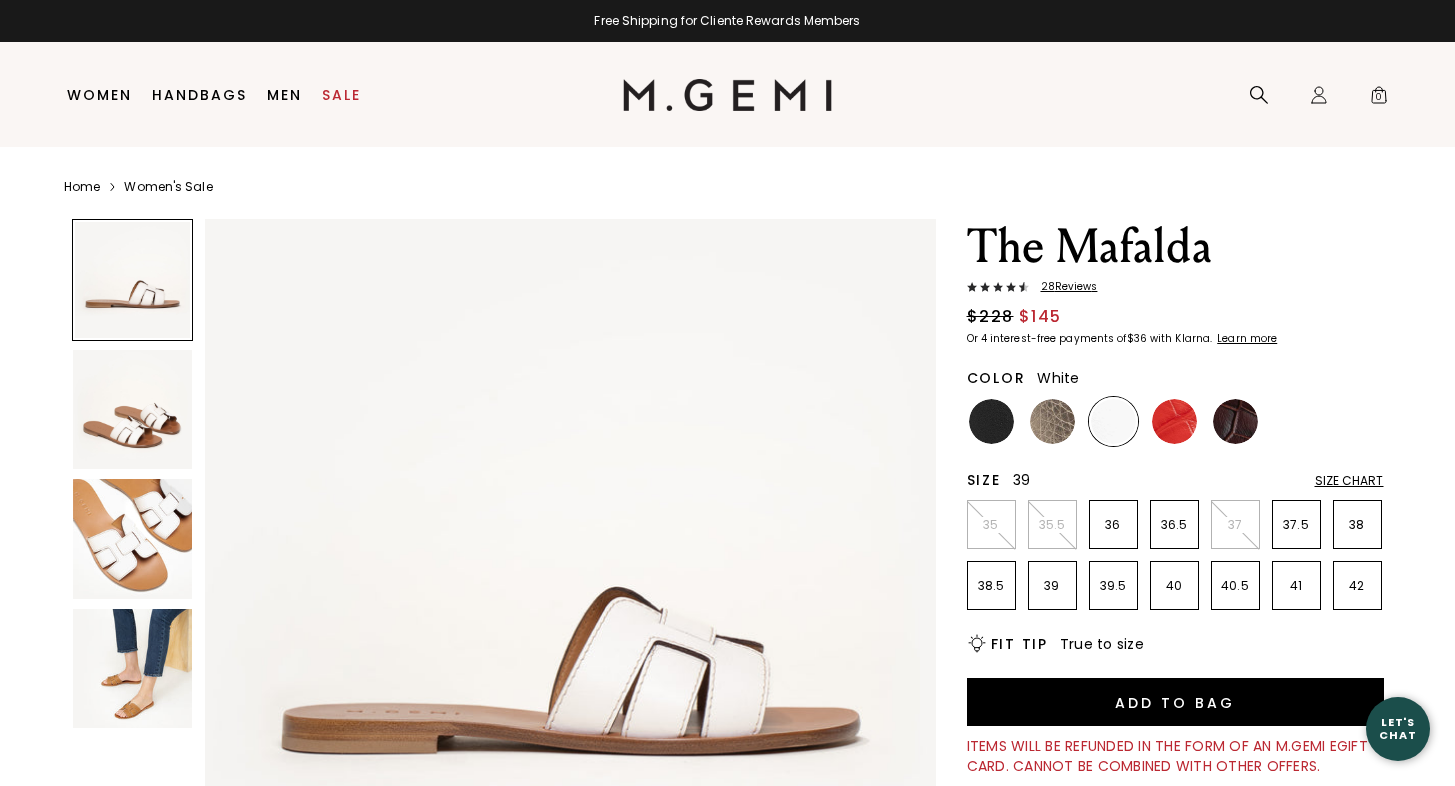 click on "39" at bounding box center (1052, 586) 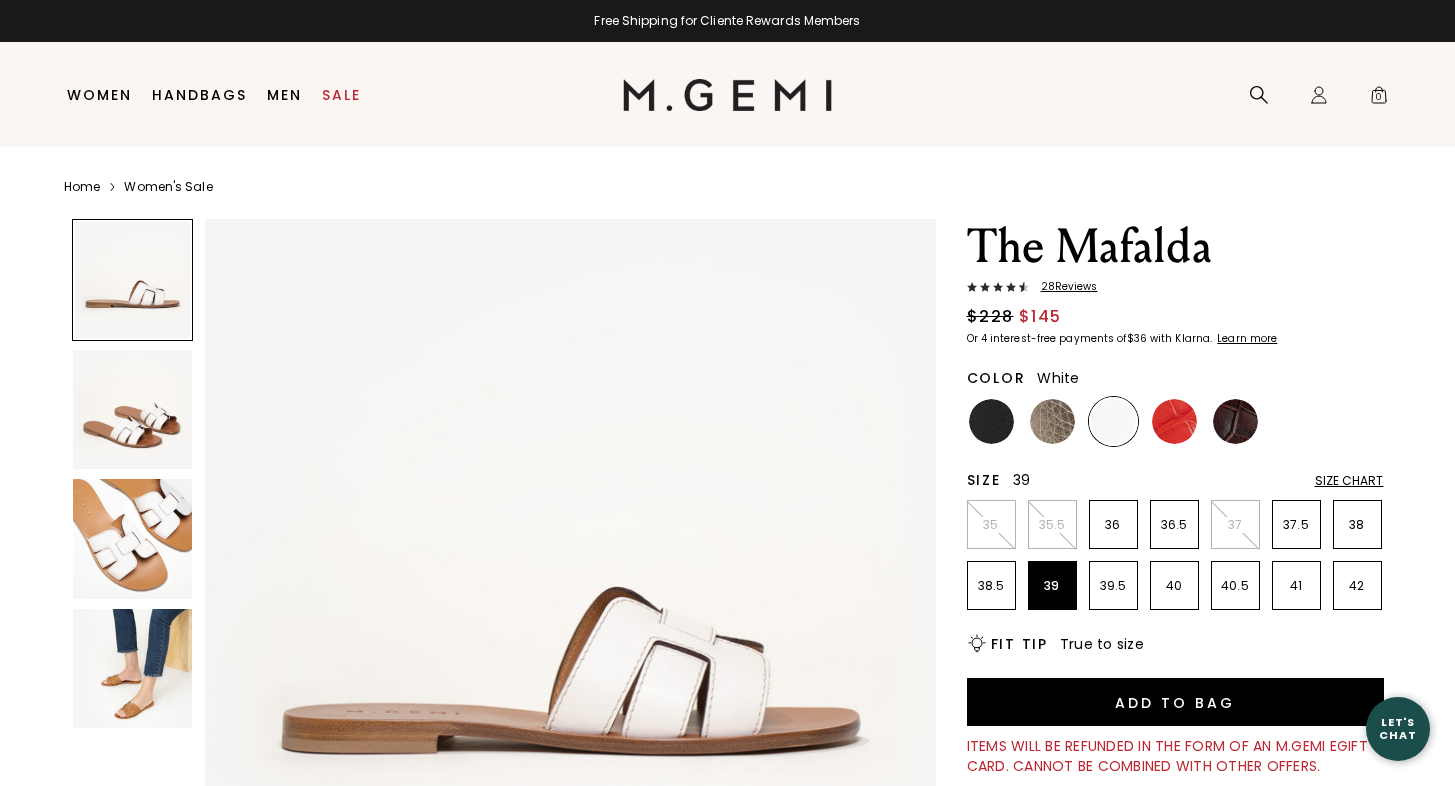 scroll, scrollTop: 0, scrollLeft: 0, axis: both 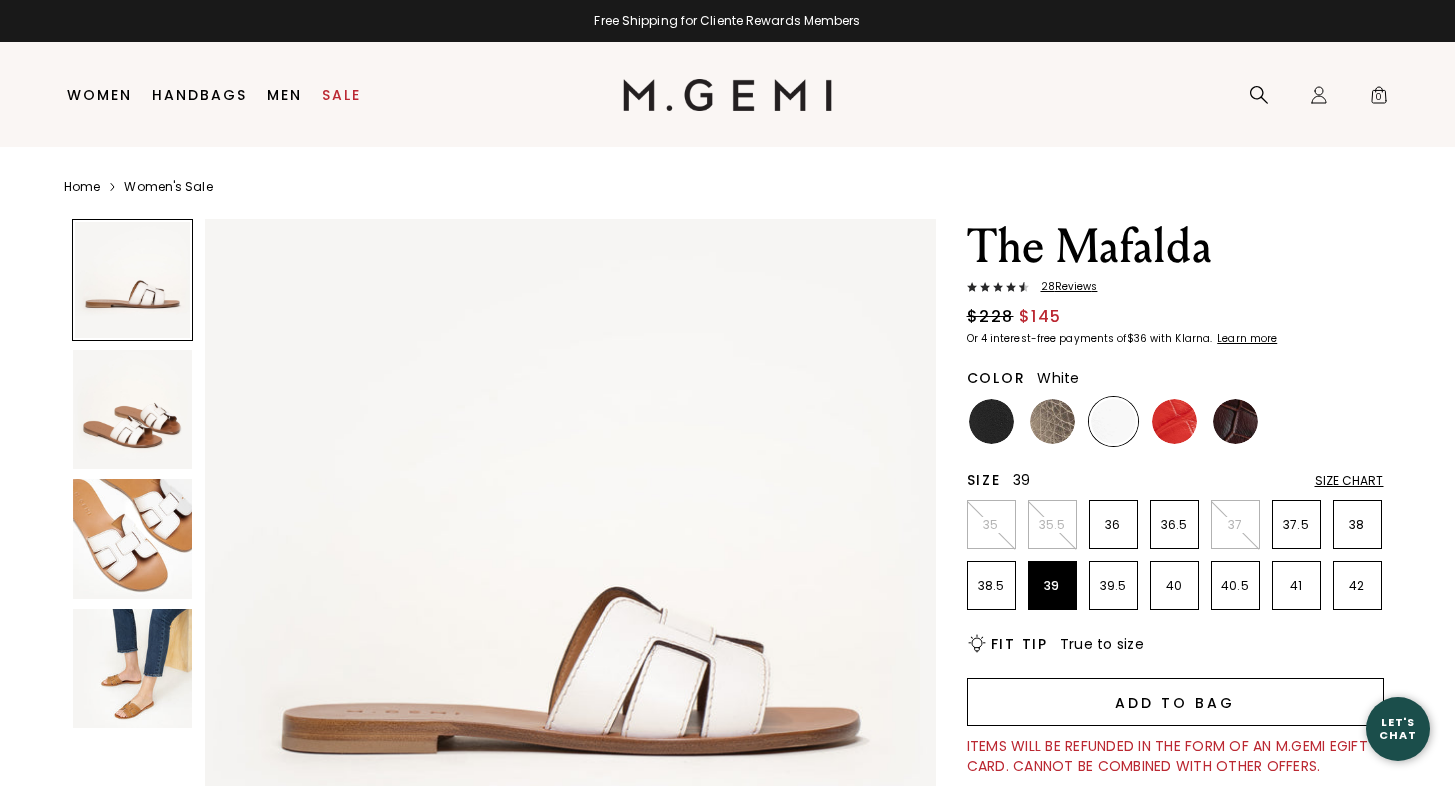 click on "Add to Bag" at bounding box center (1175, 702) 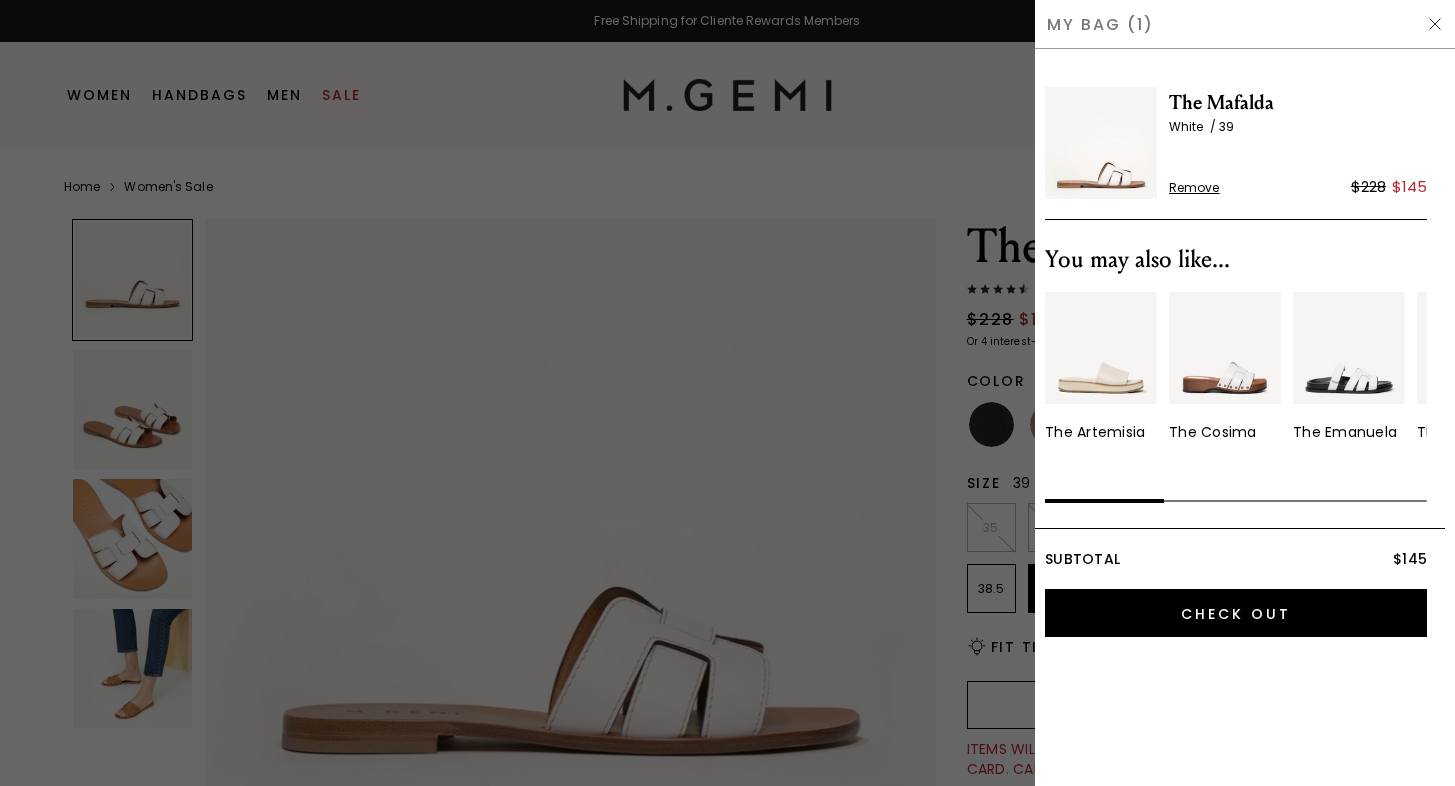 scroll, scrollTop: 0, scrollLeft: 0, axis: both 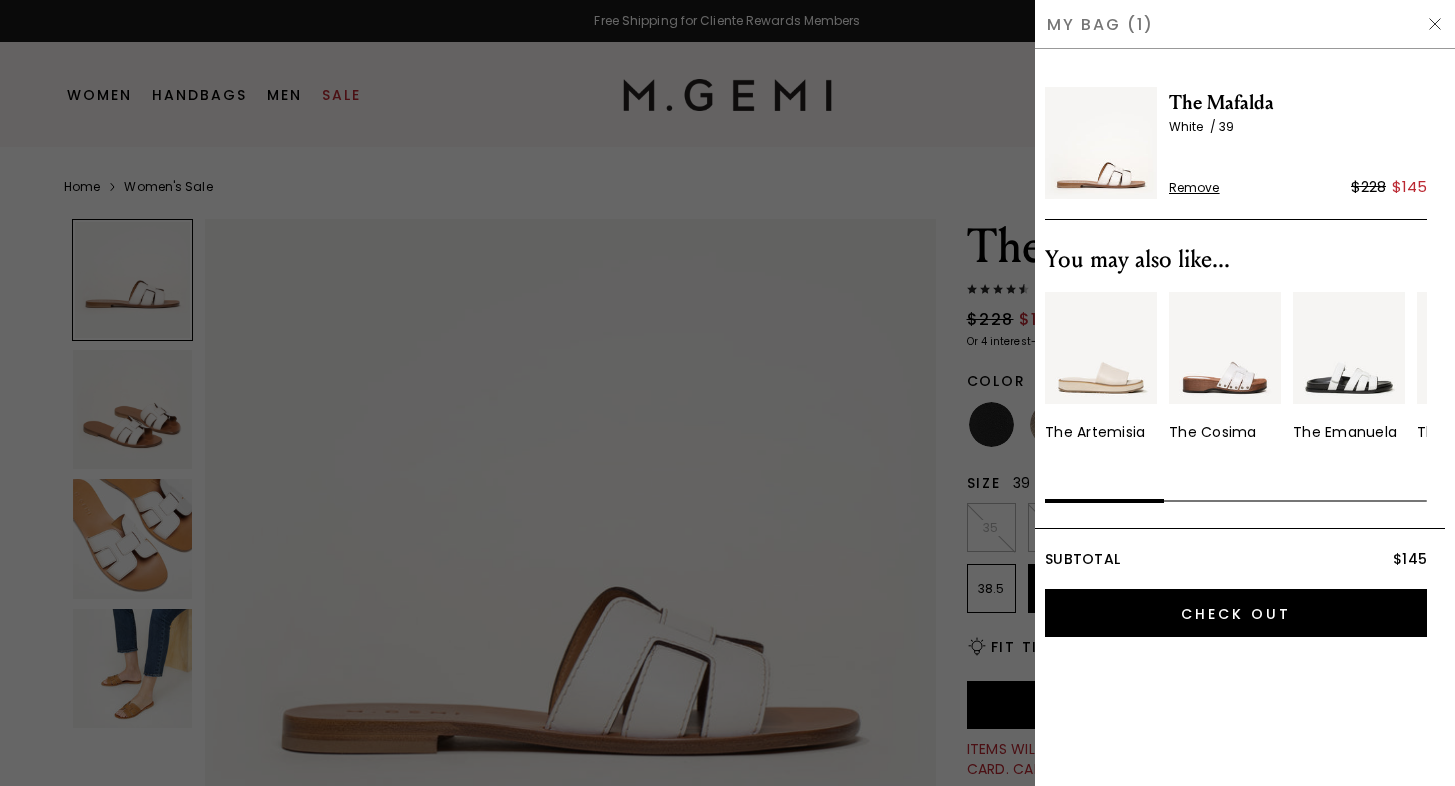 click at bounding box center [727, 393] 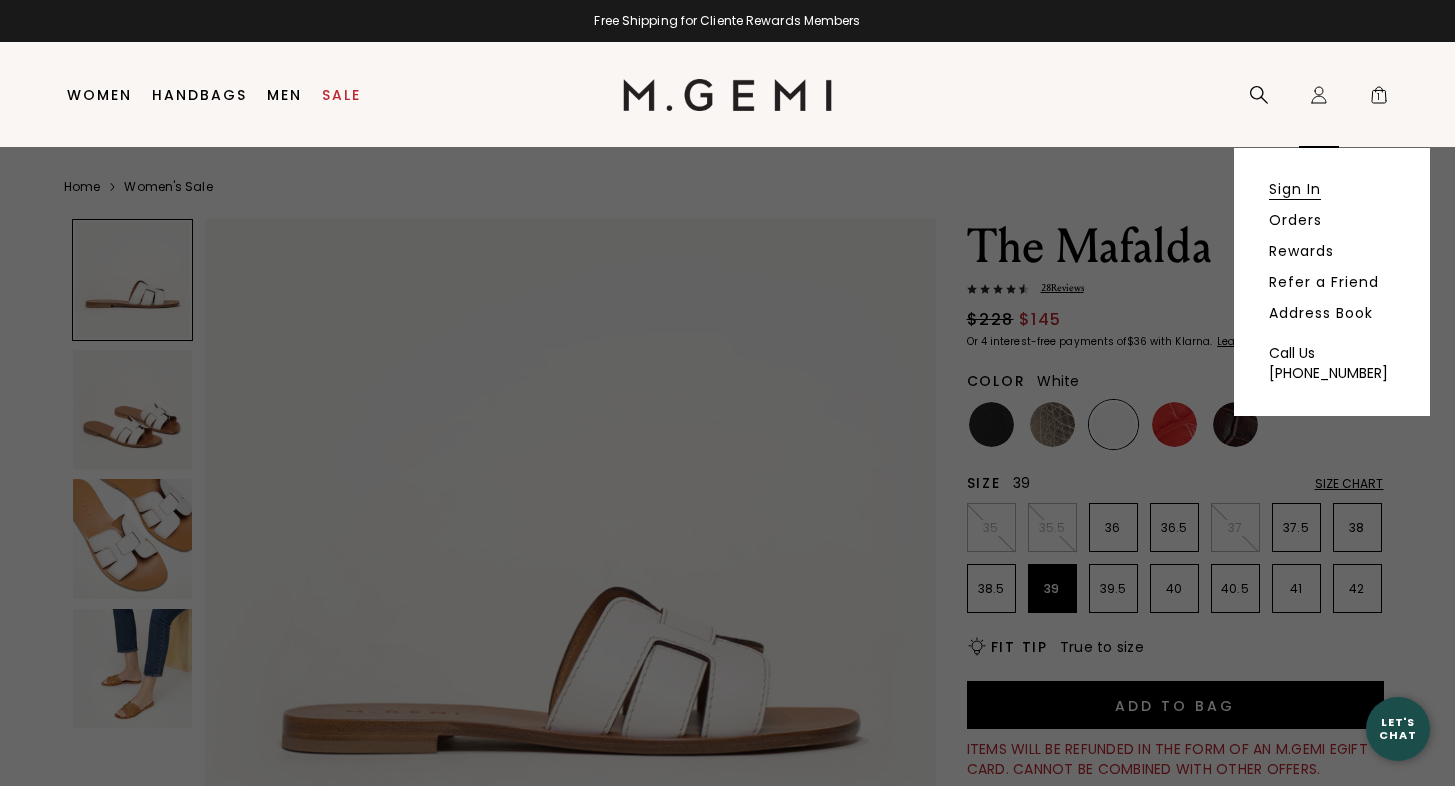 click on "Sign In" at bounding box center (1295, 189) 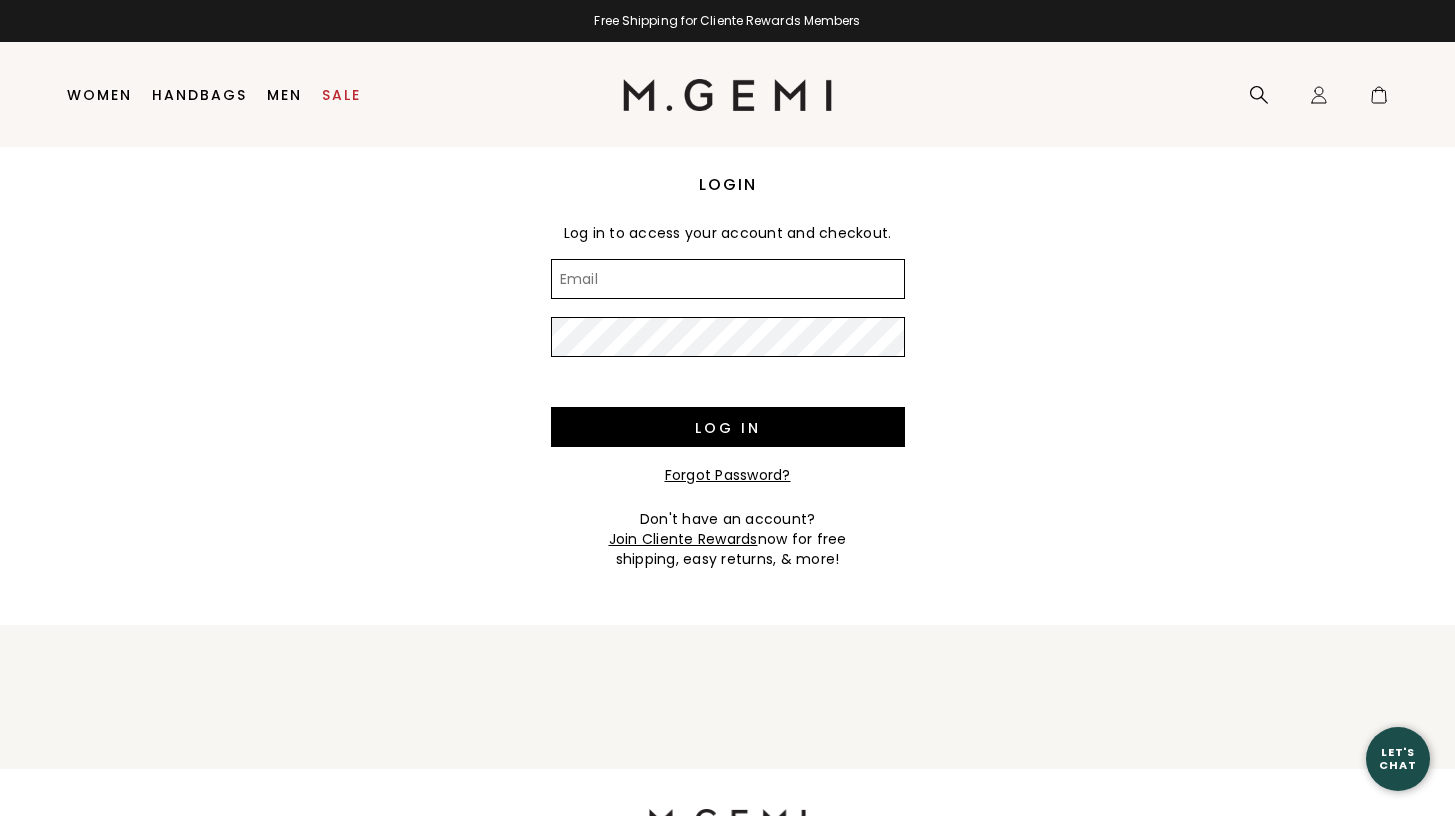 scroll, scrollTop: 0, scrollLeft: 0, axis: both 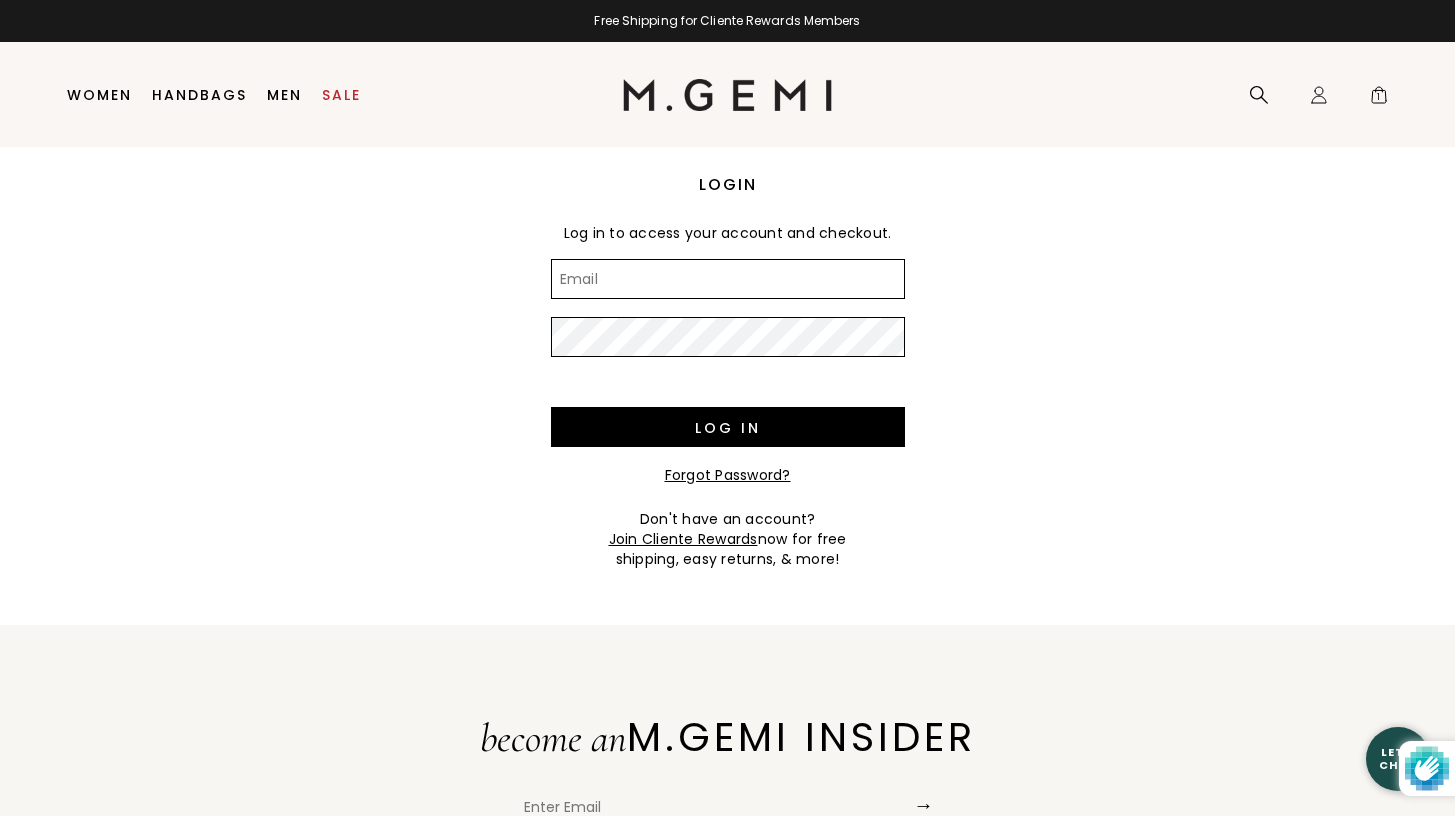 type on "[PERSON_NAME][EMAIL_ADDRESS][PERSON_NAME][DOMAIN_NAME]" 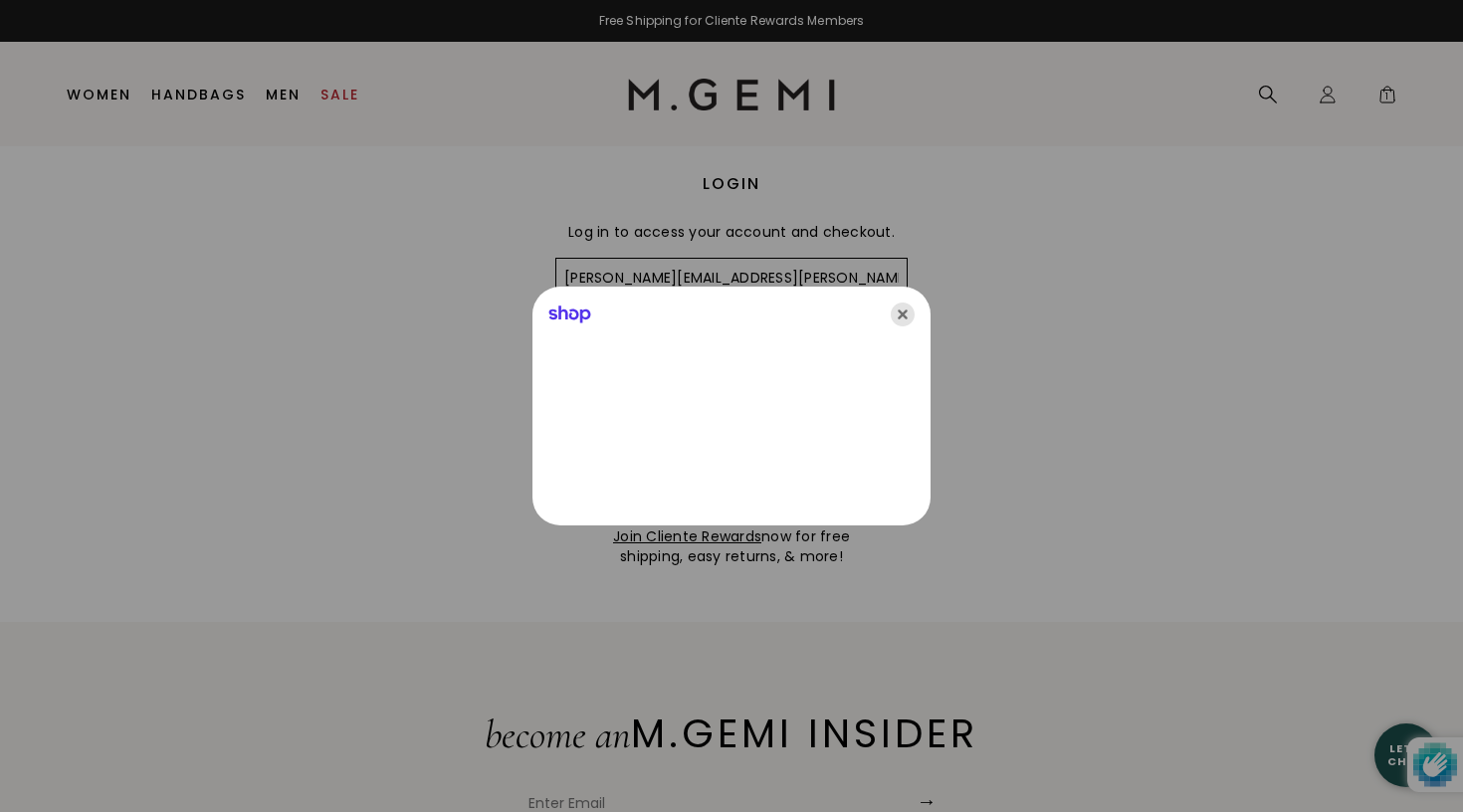 click 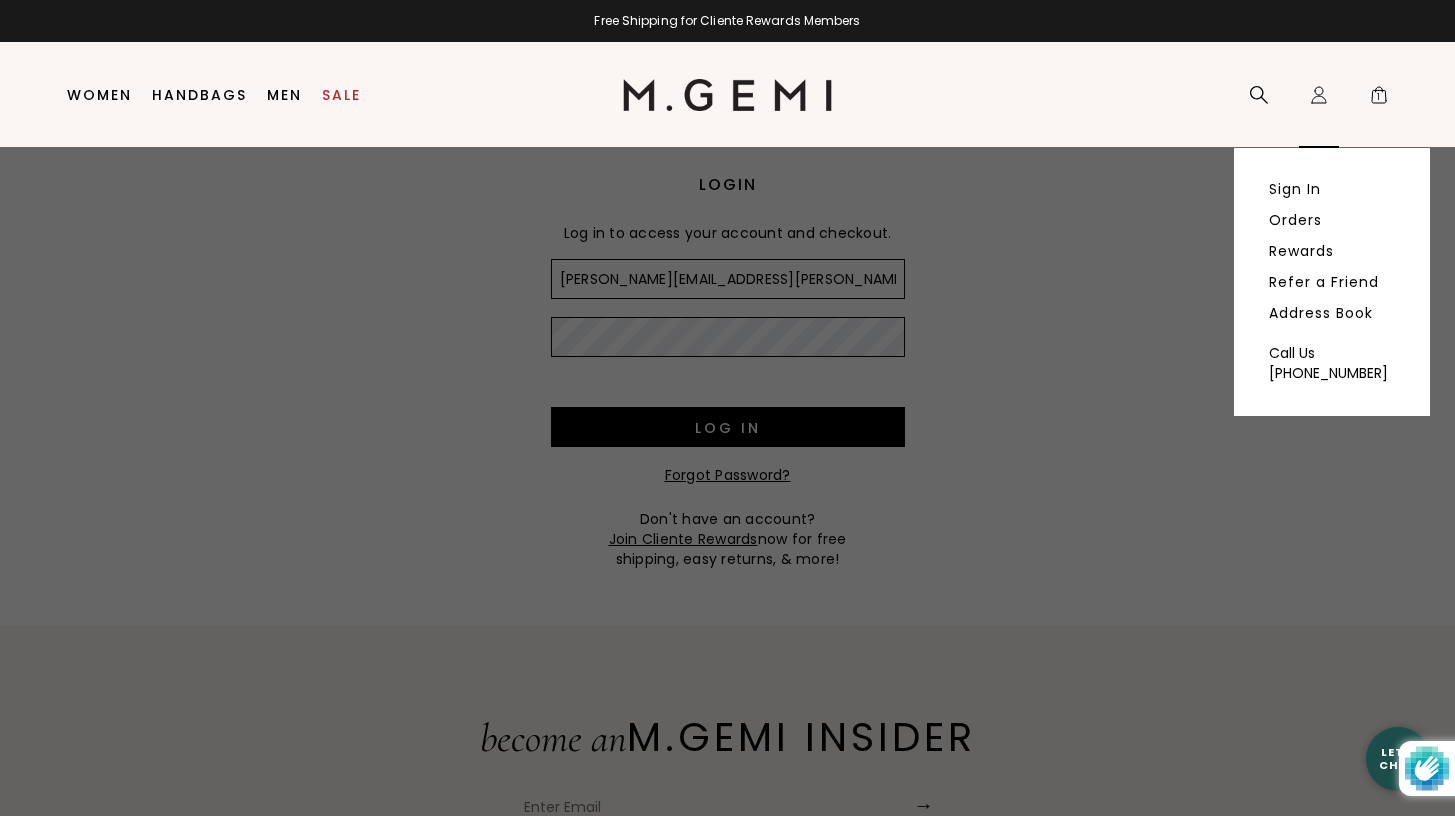 click on "Icons/20x20/profile@2x" 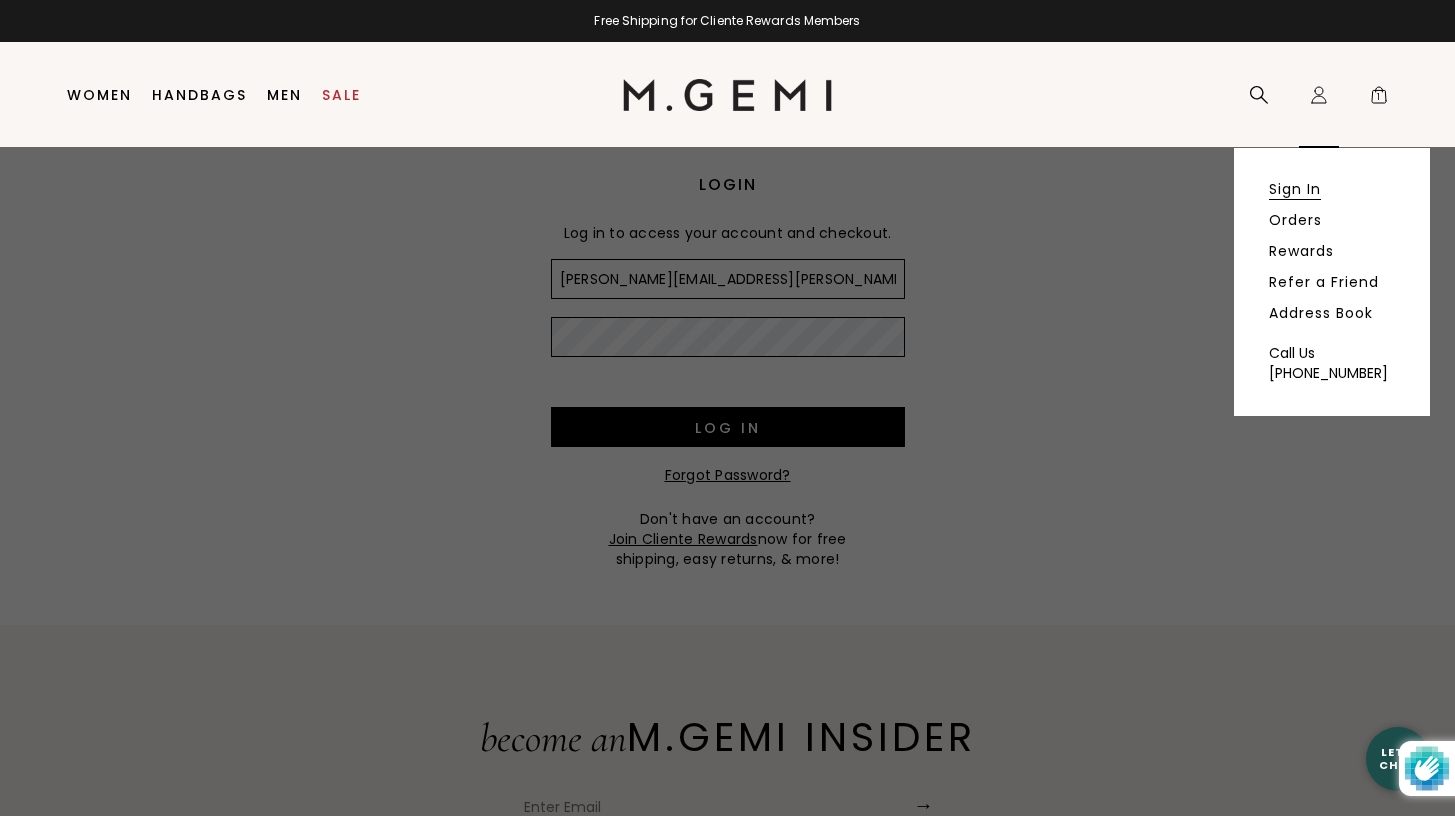 click on "Sign In" at bounding box center [1295, 189] 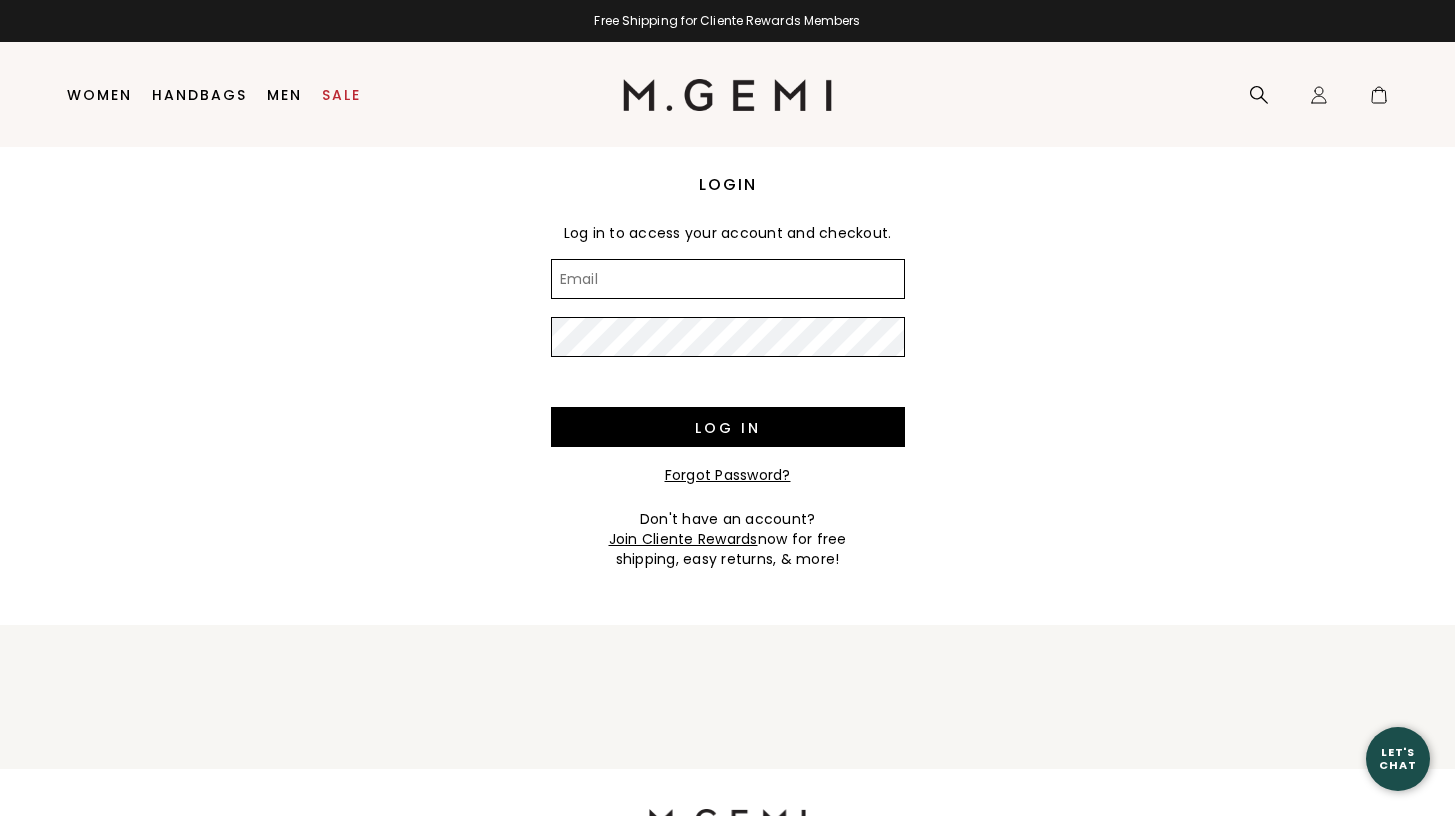 scroll, scrollTop: 0, scrollLeft: 0, axis: both 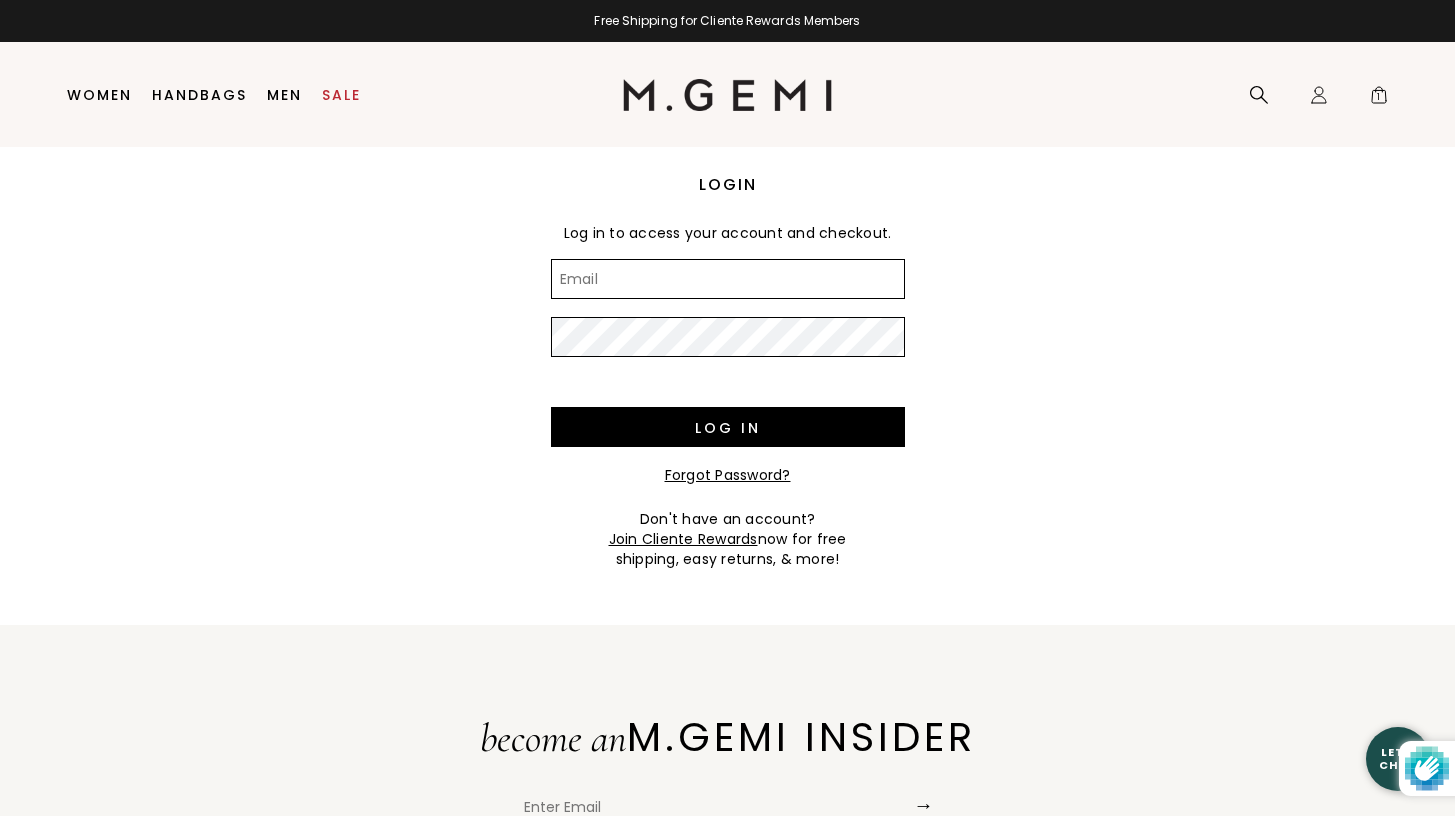 type on "[PERSON_NAME][EMAIL_ADDRESS][PERSON_NAME][DOMAIN_NAME]" 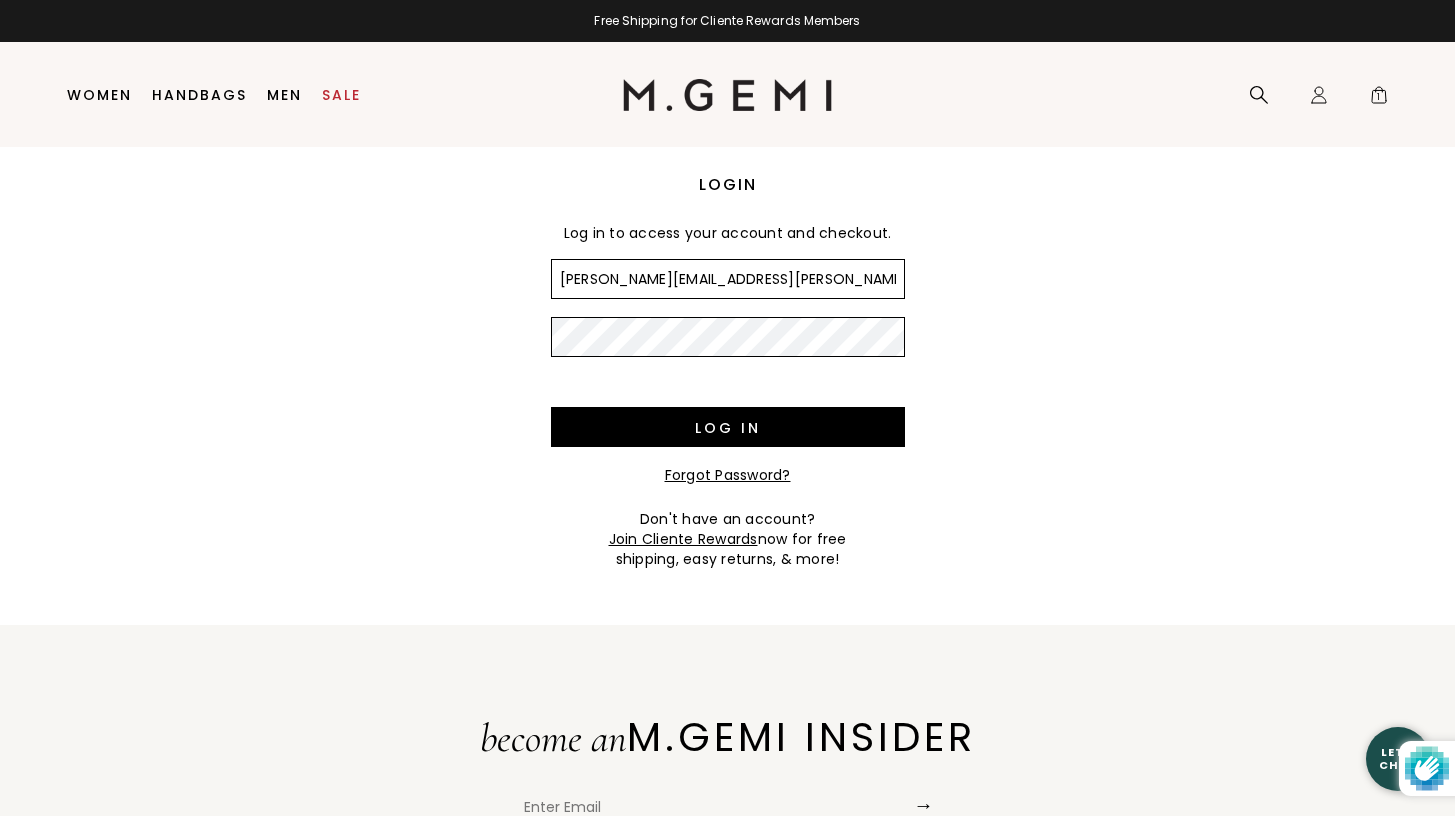 scroll, scrollTop: 0, scrollLeft: 0, axis: both 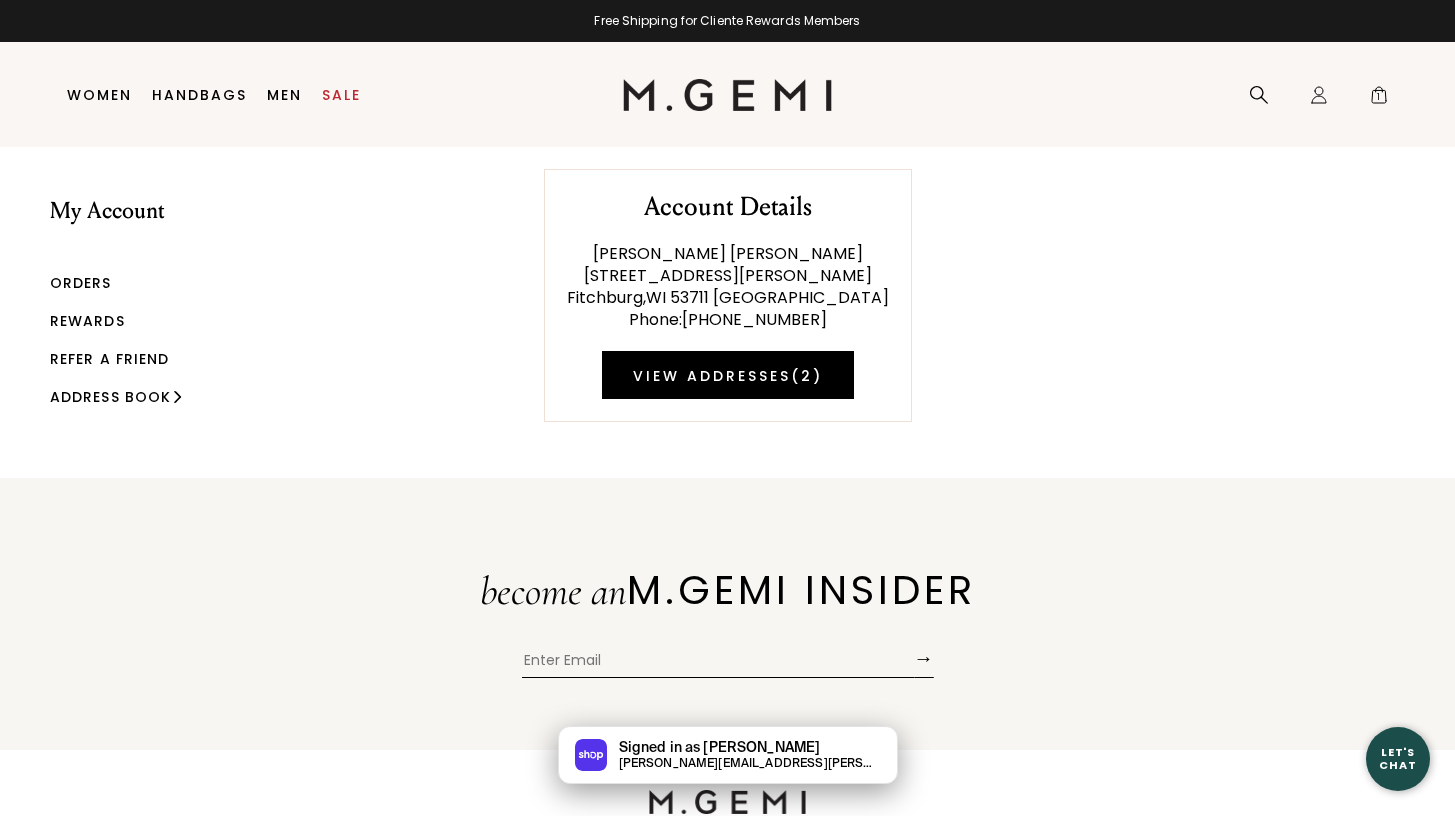 click on "Orders" at bounding box center [81, 283] 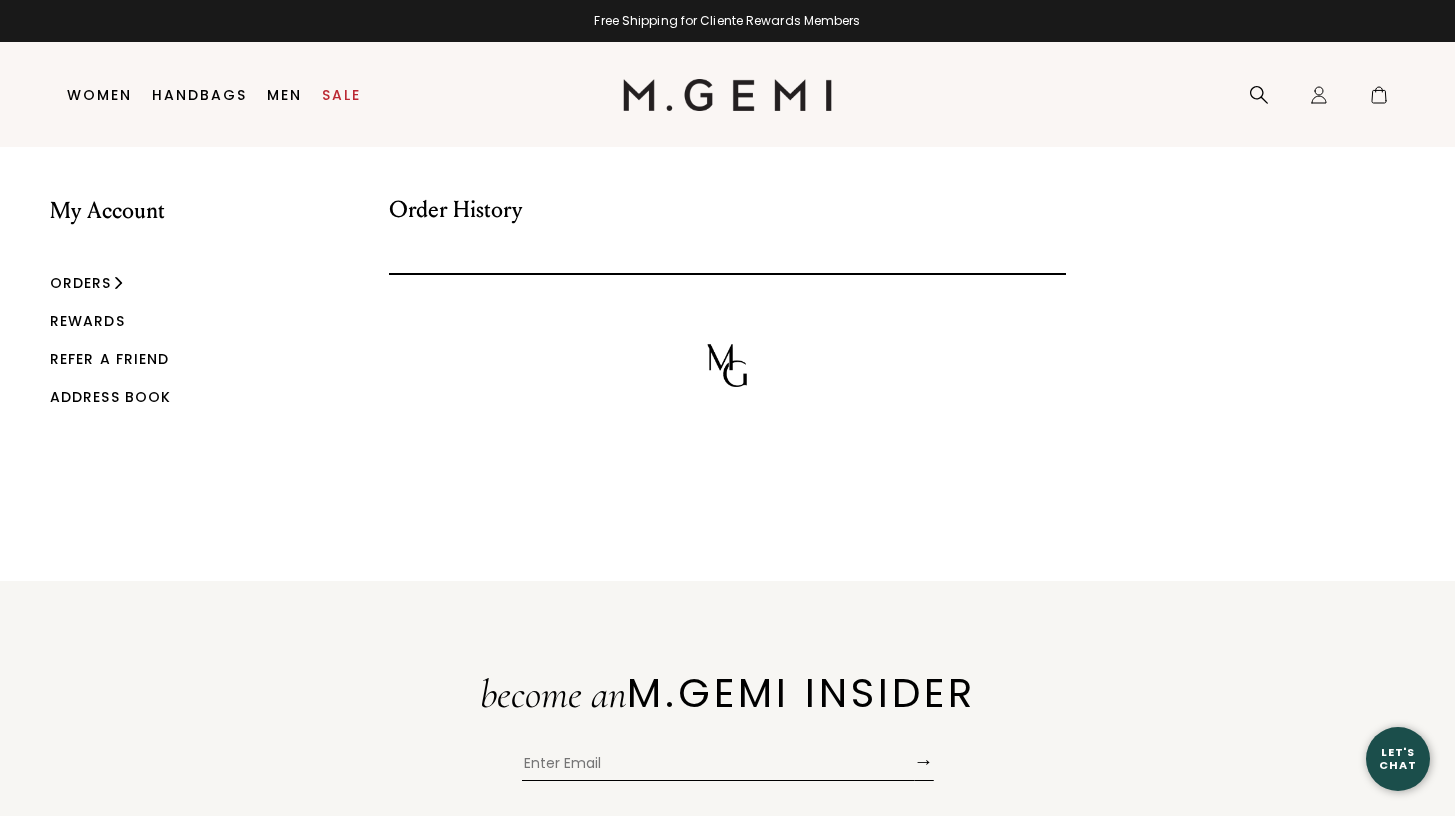 scroll, scrollTop: 0, scrollLeft: 0, axis: both 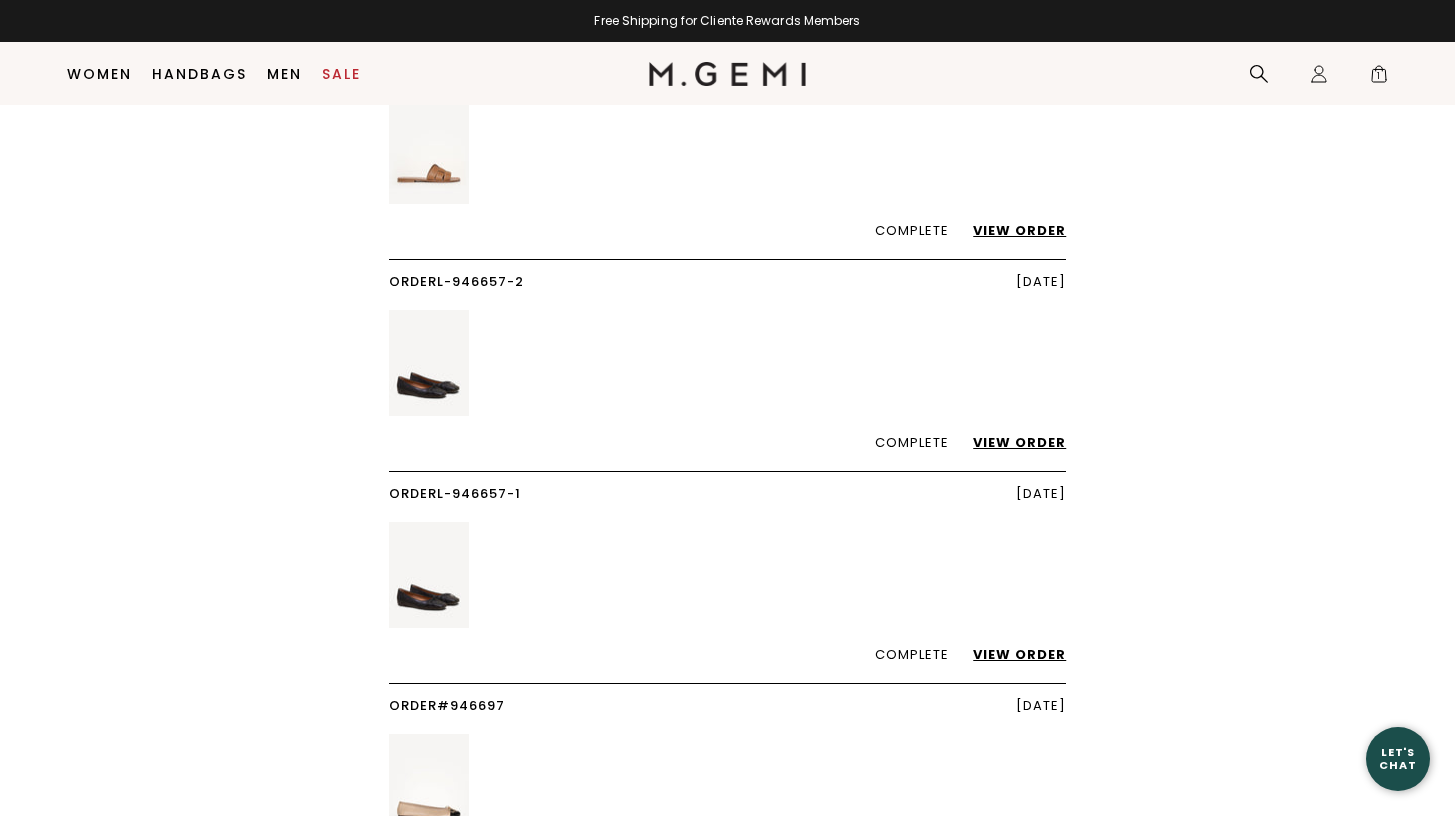 click on "View Order" at bounding box center [1009, 442] 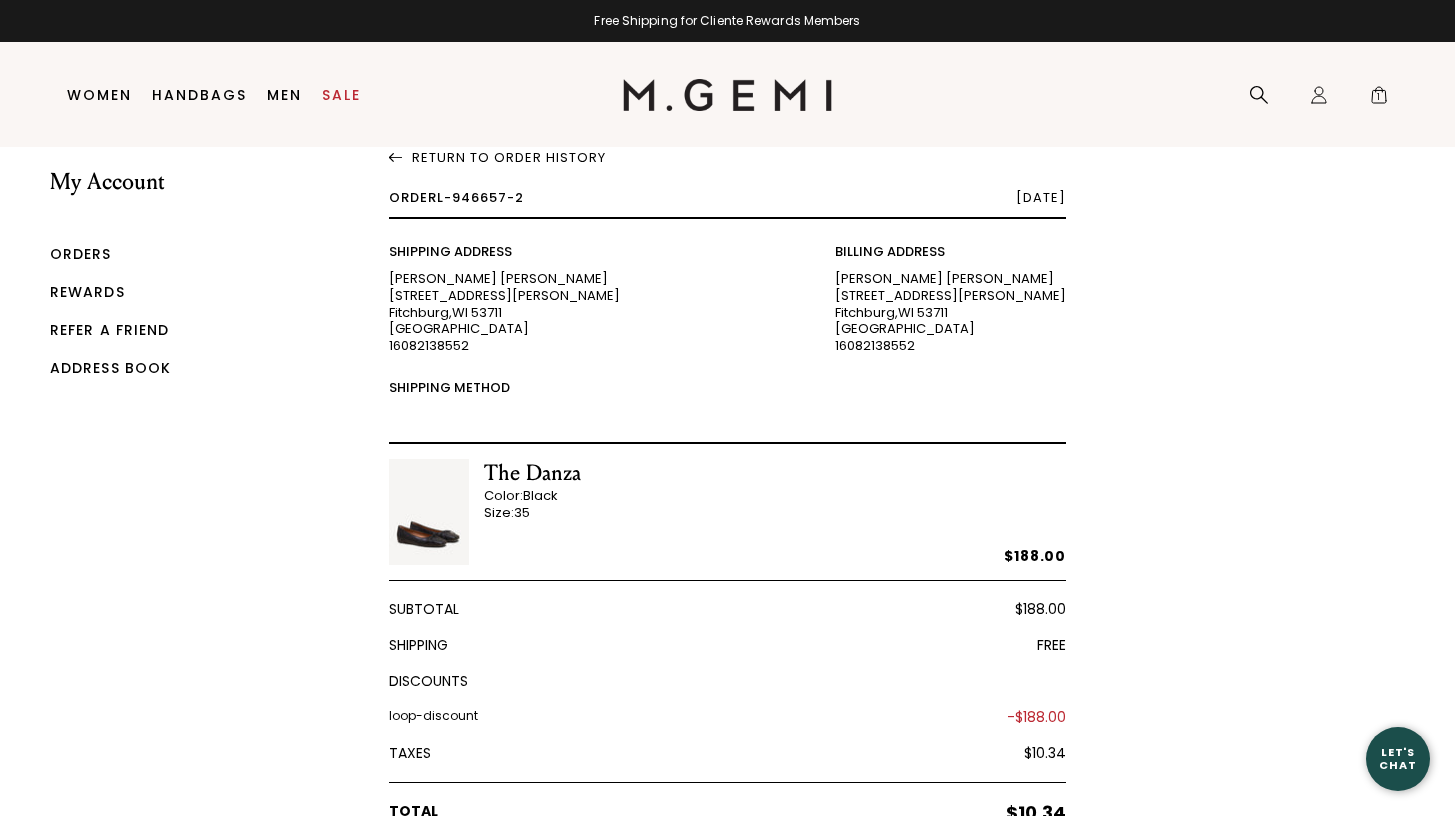 scroll, scrollTop: 61, scrollLeft: 0, axis: vertical 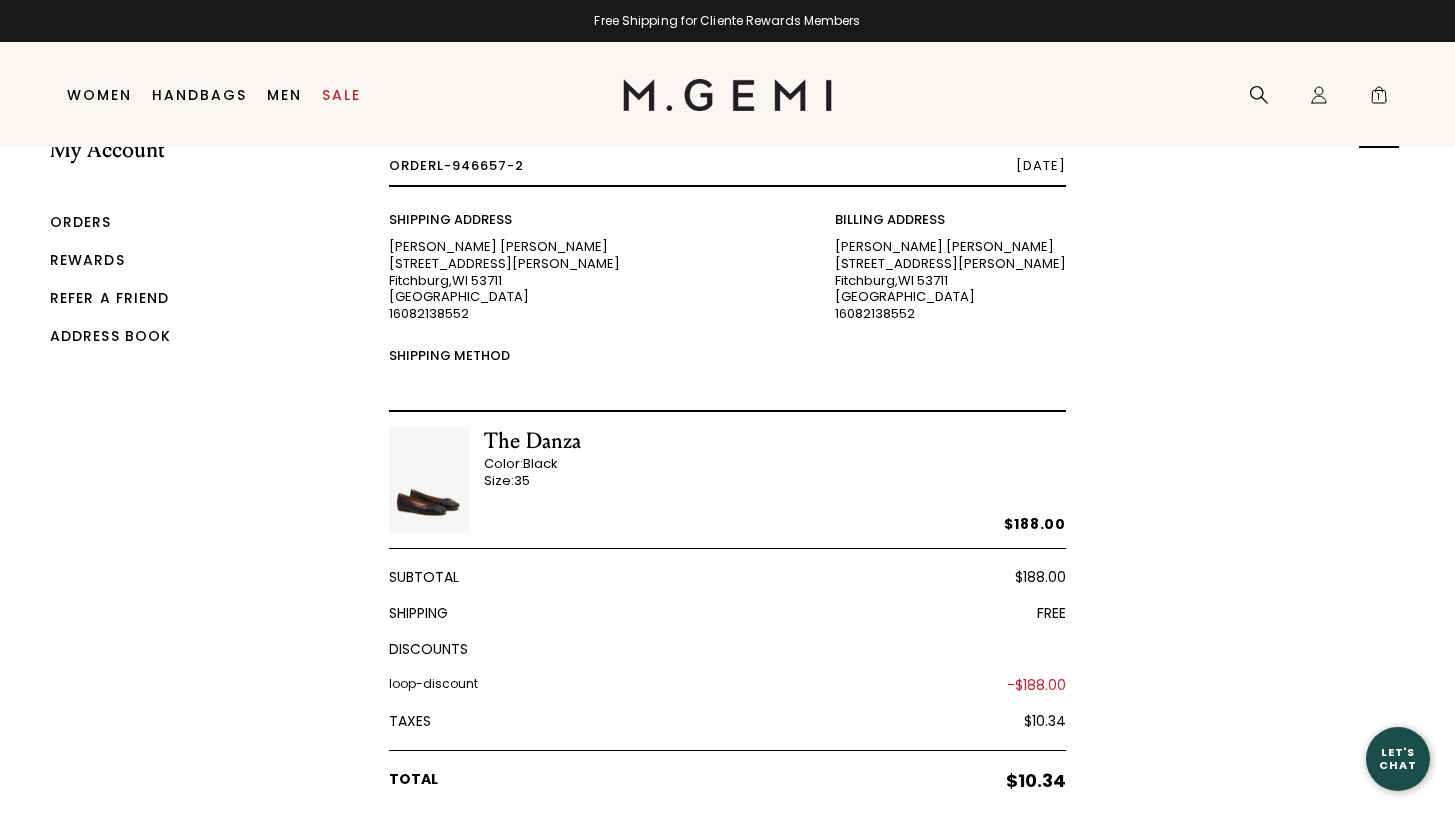 click on "1" at bounding box center (1379, 99) 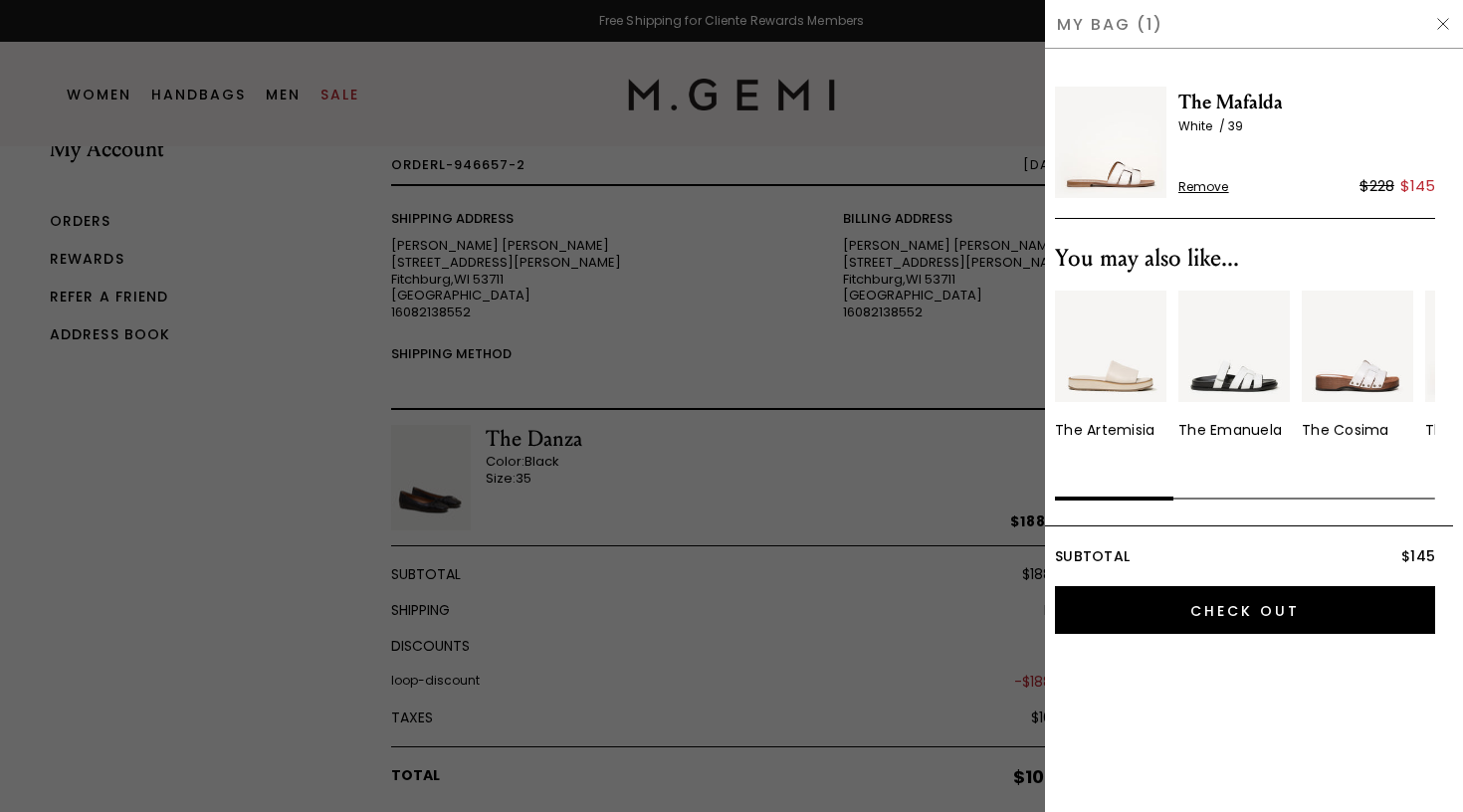 scroll, scrollTop: 0, scrollLeft: 0, axis: both 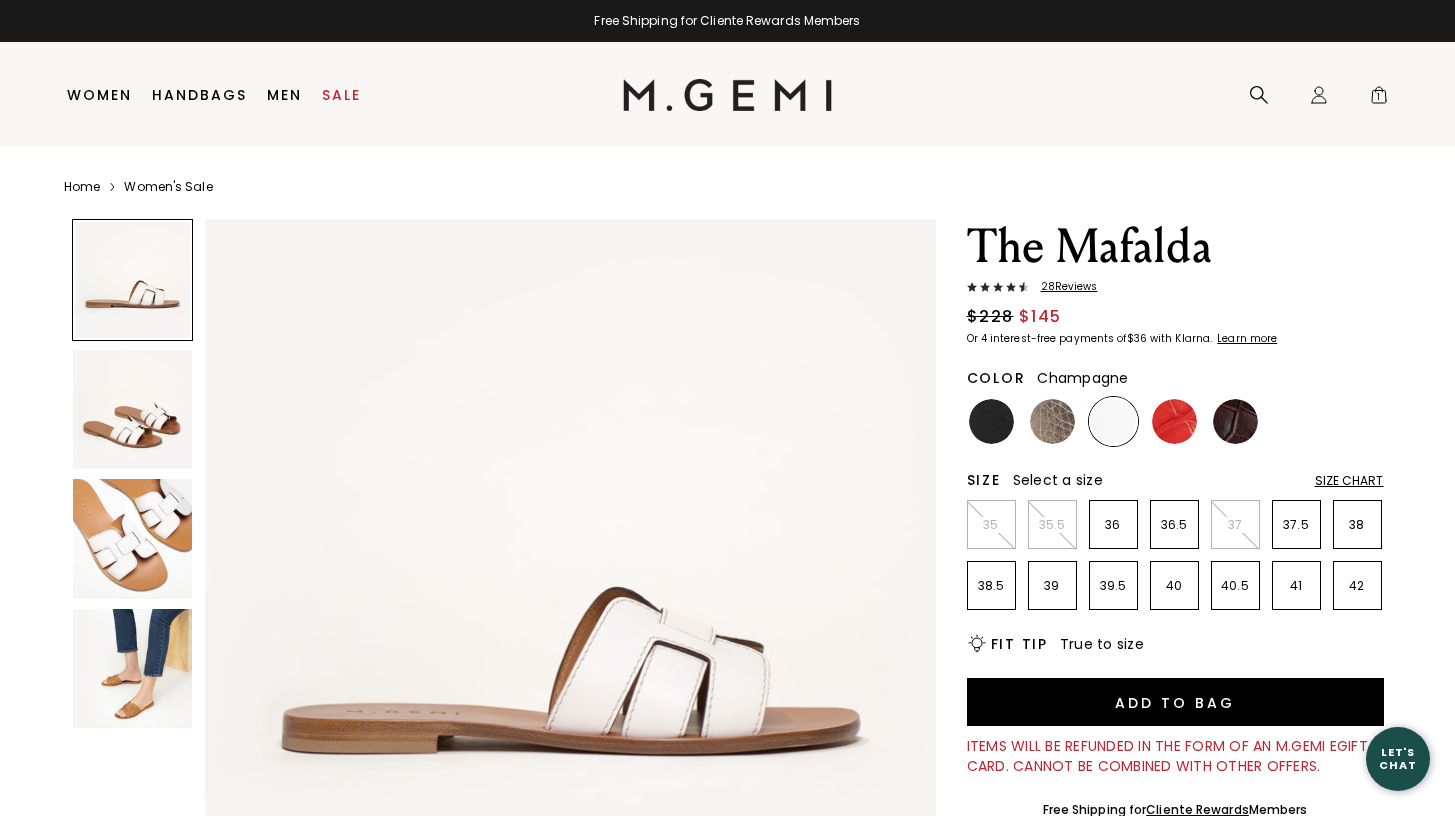 click at bounding box center [1052, 421] 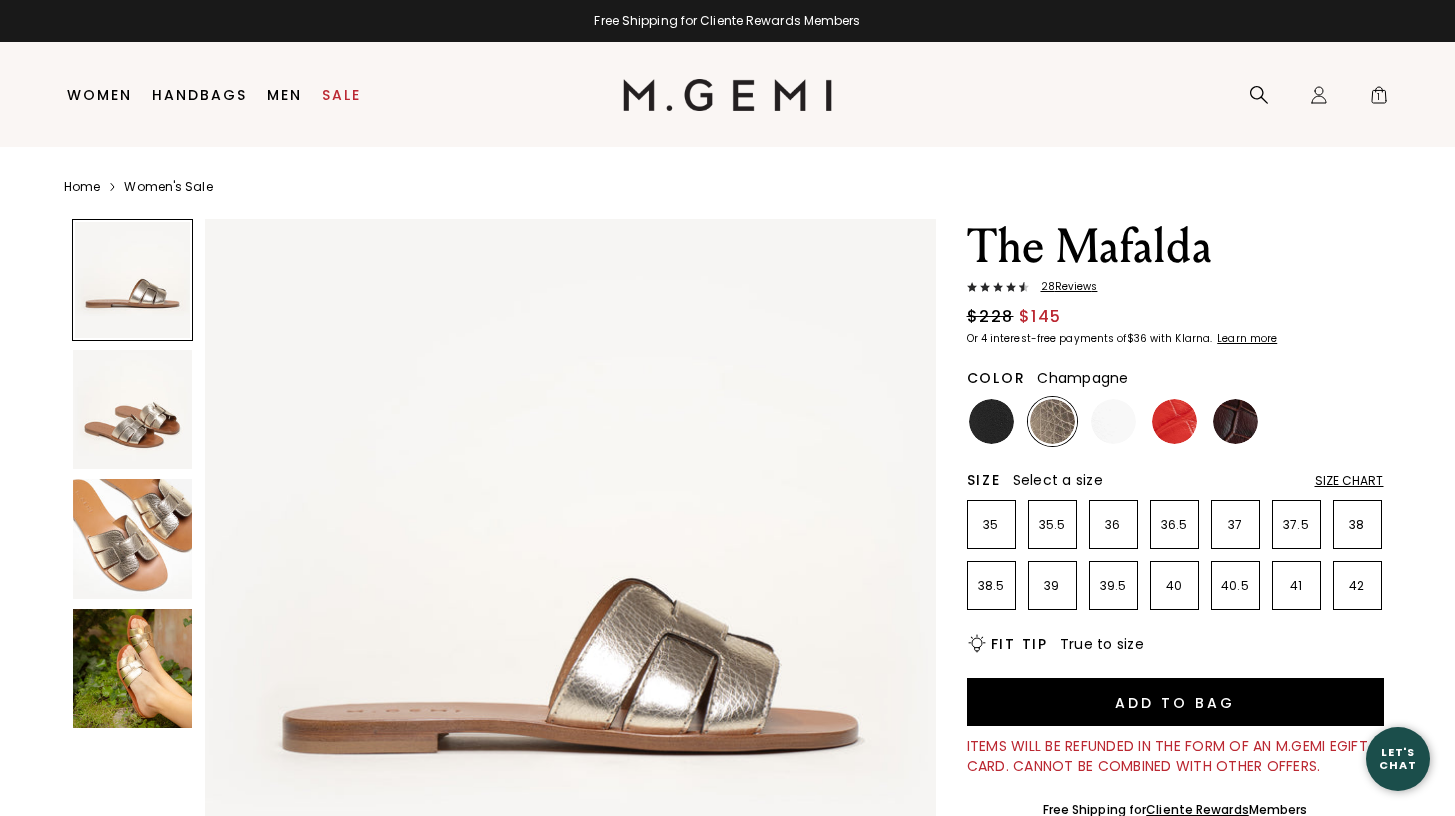scroll, scrollTop: 0, scrollLeft: 0, axis: both 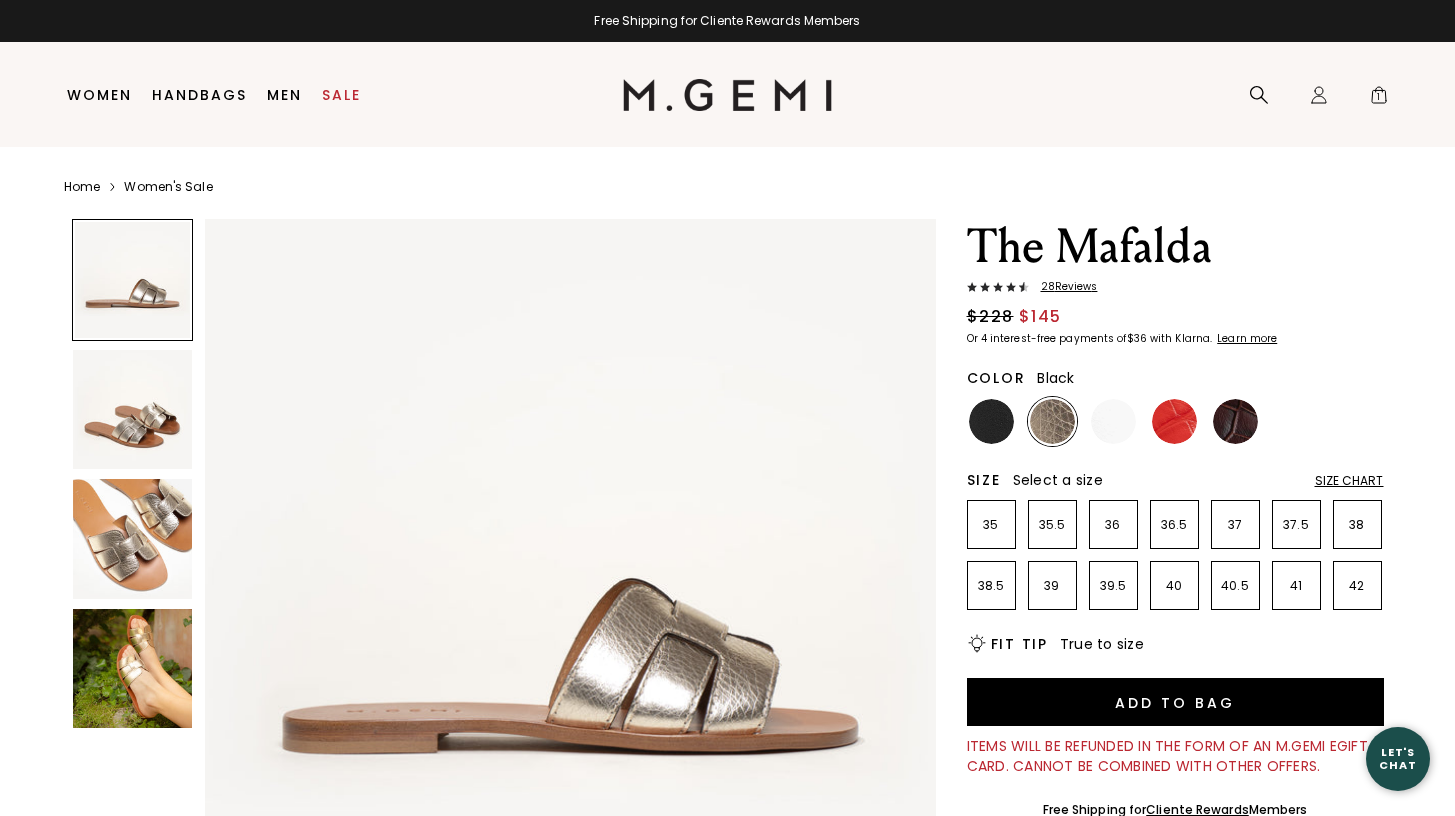 click at bounding box center (991, 421) 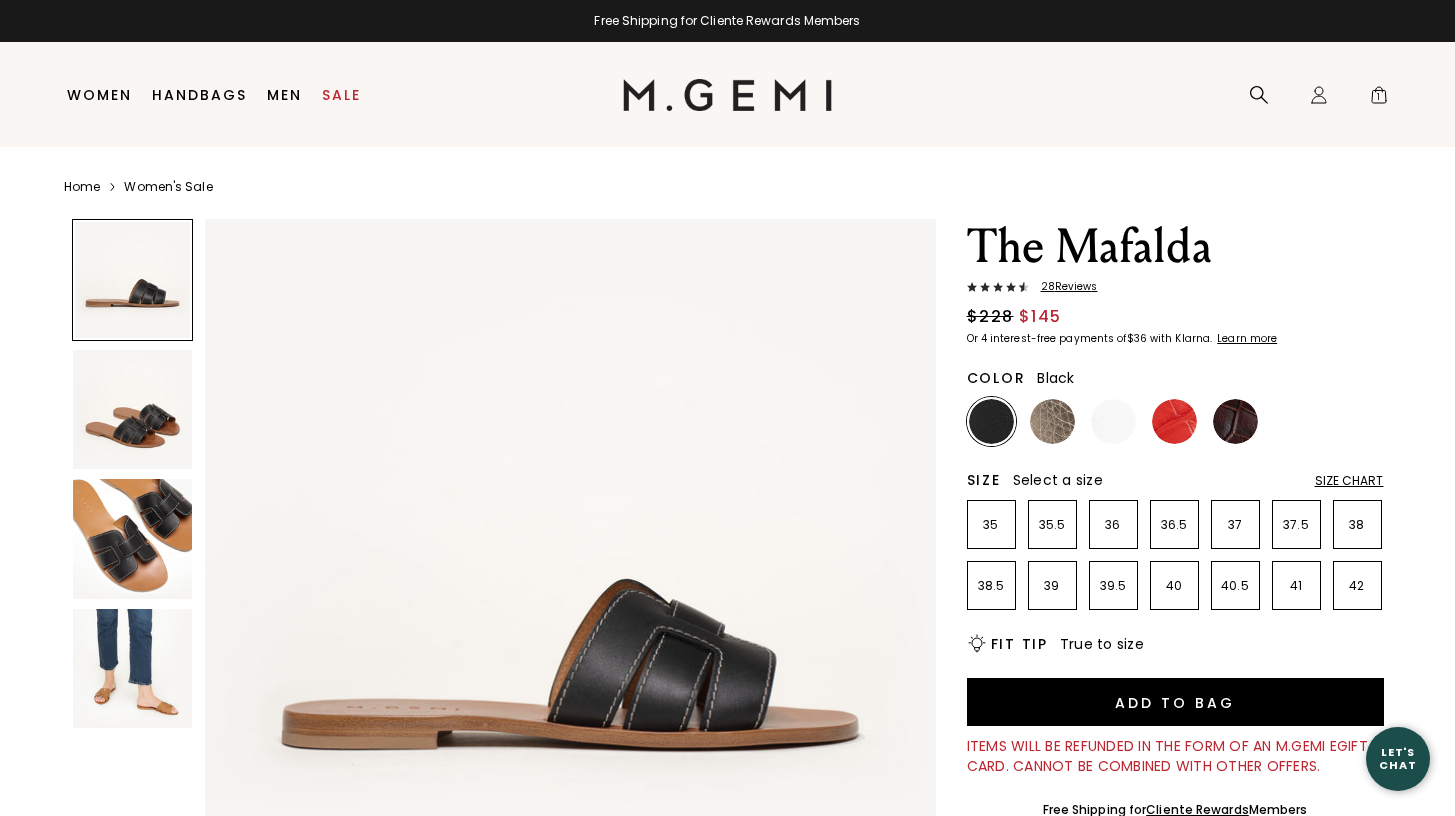 scroll, scrollTop: 0, scrollLeft: 0, axis: both 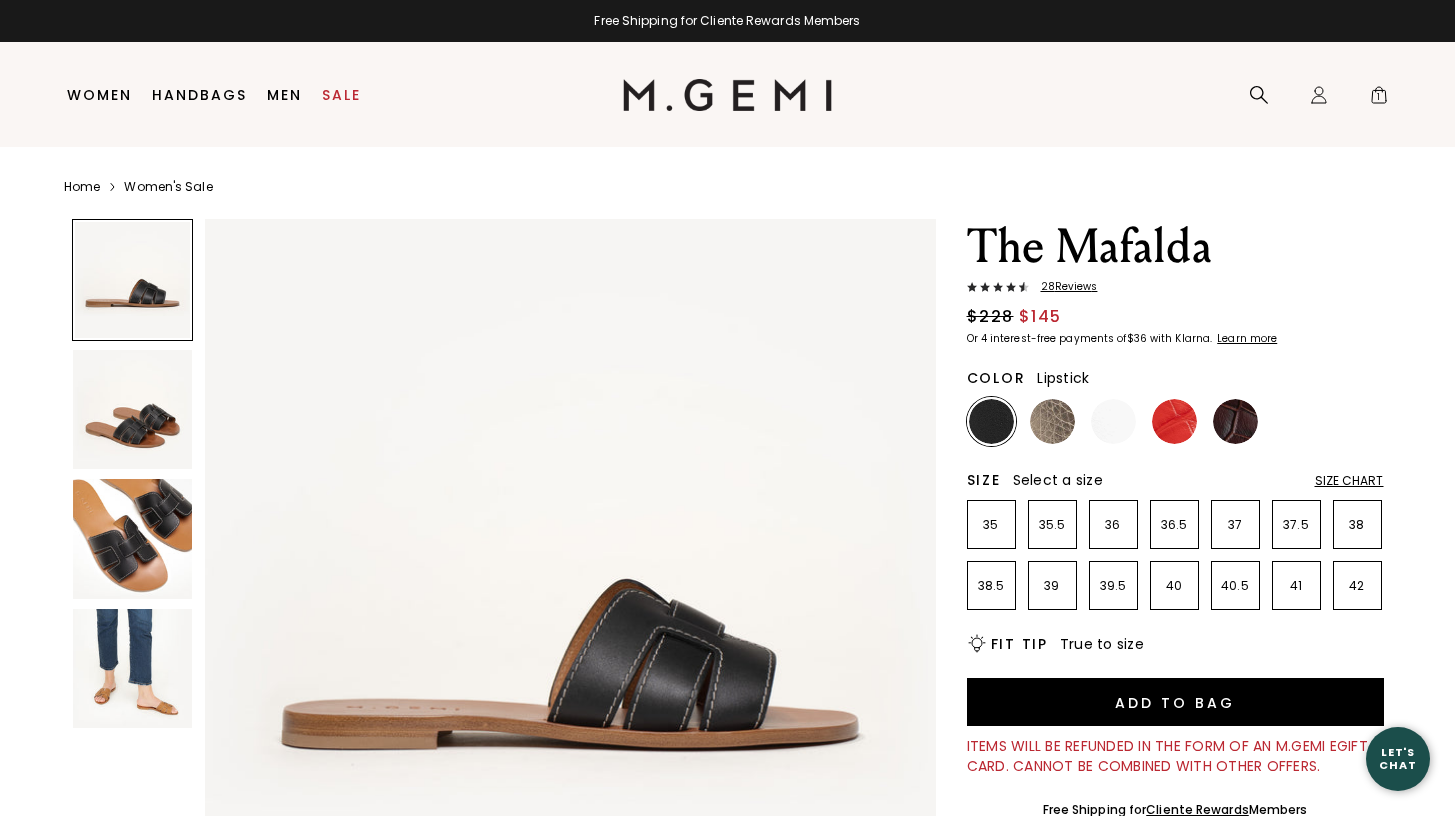 click at bounding box center (1174, 421) 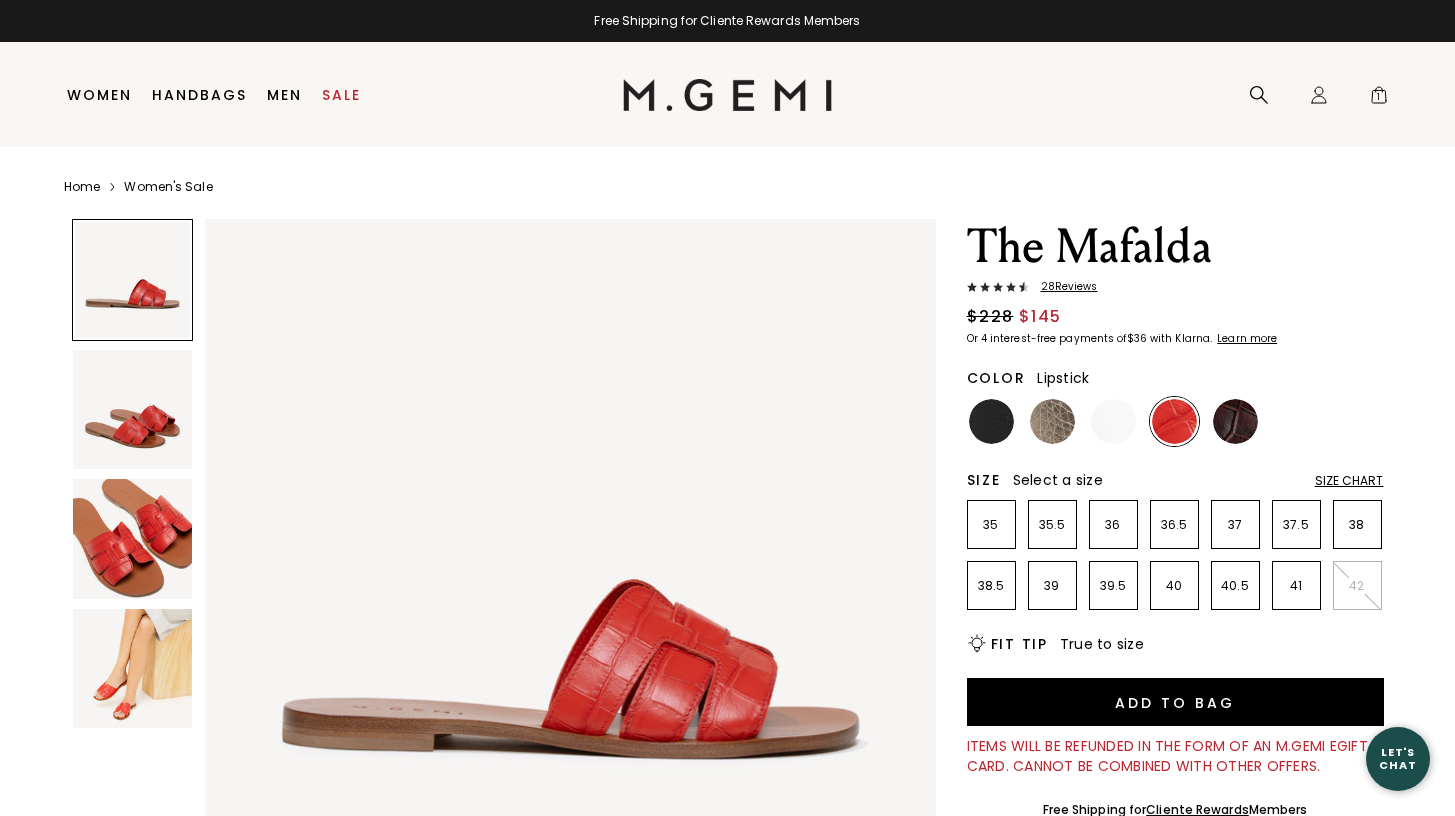 scroll, scrollTop: 0, scrollLeft: 0, axis: both 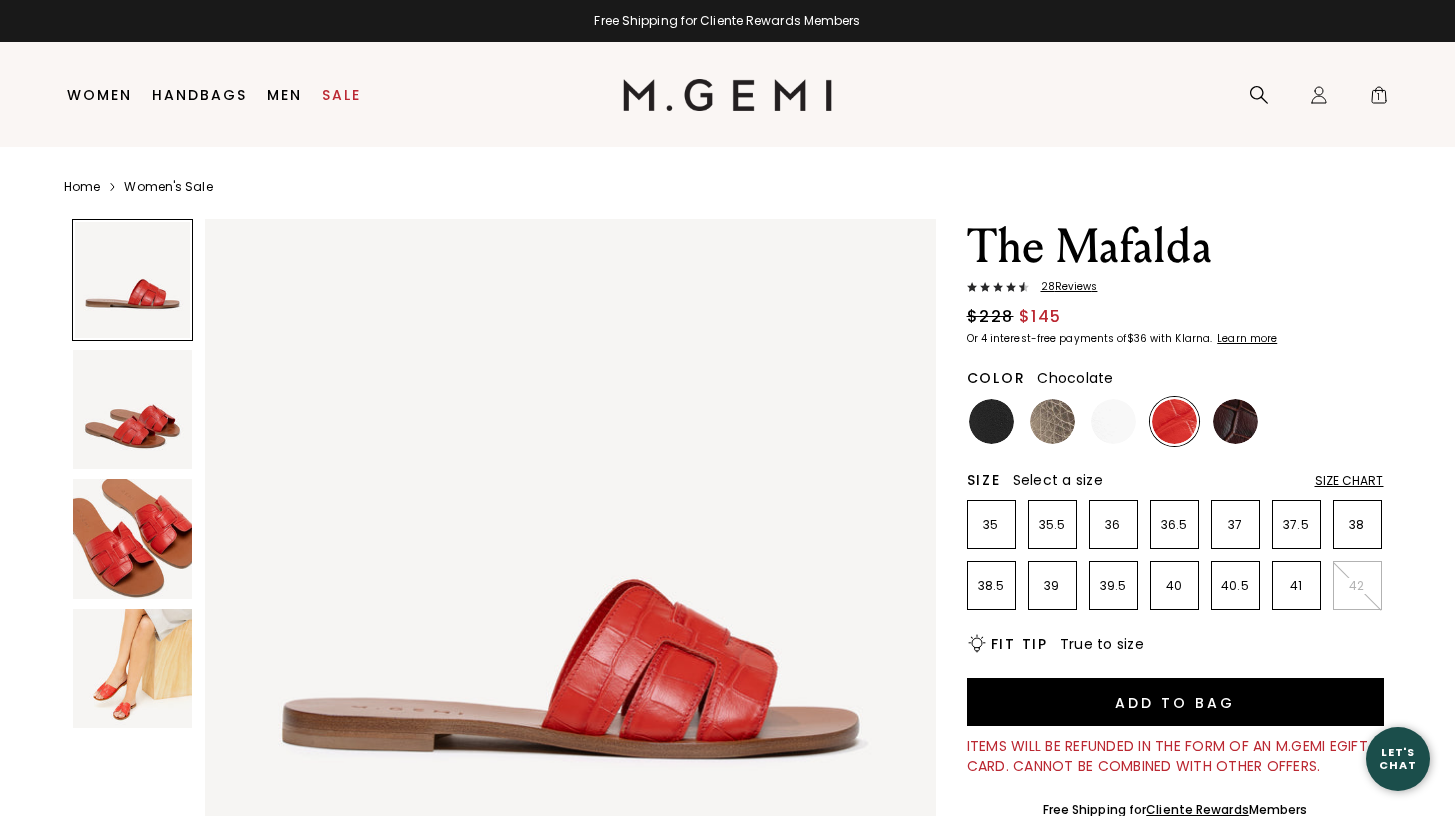 click at bounding box center [1235, 421] 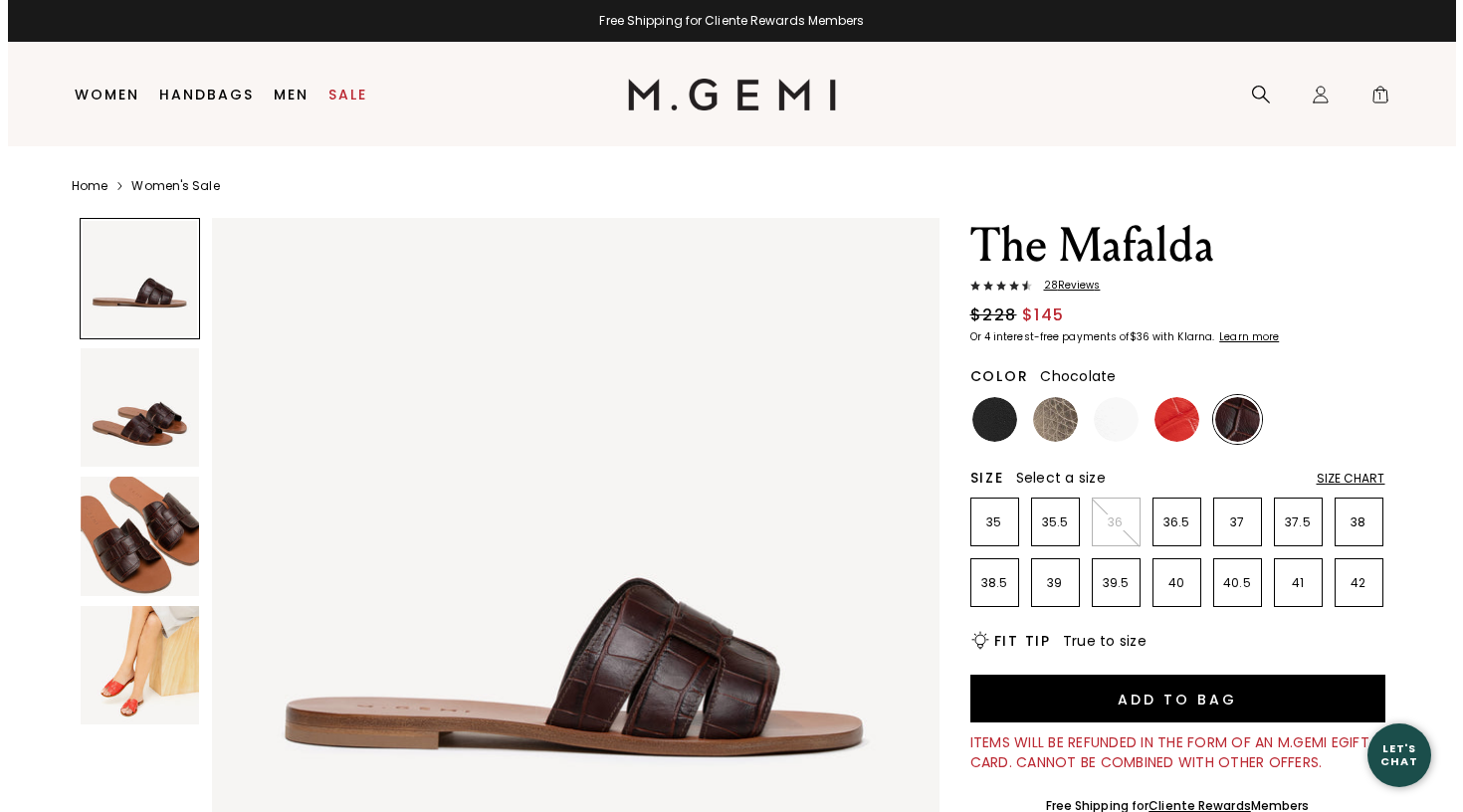 scroll, scrollTop: 0, scrollLeft: 0, axis: both 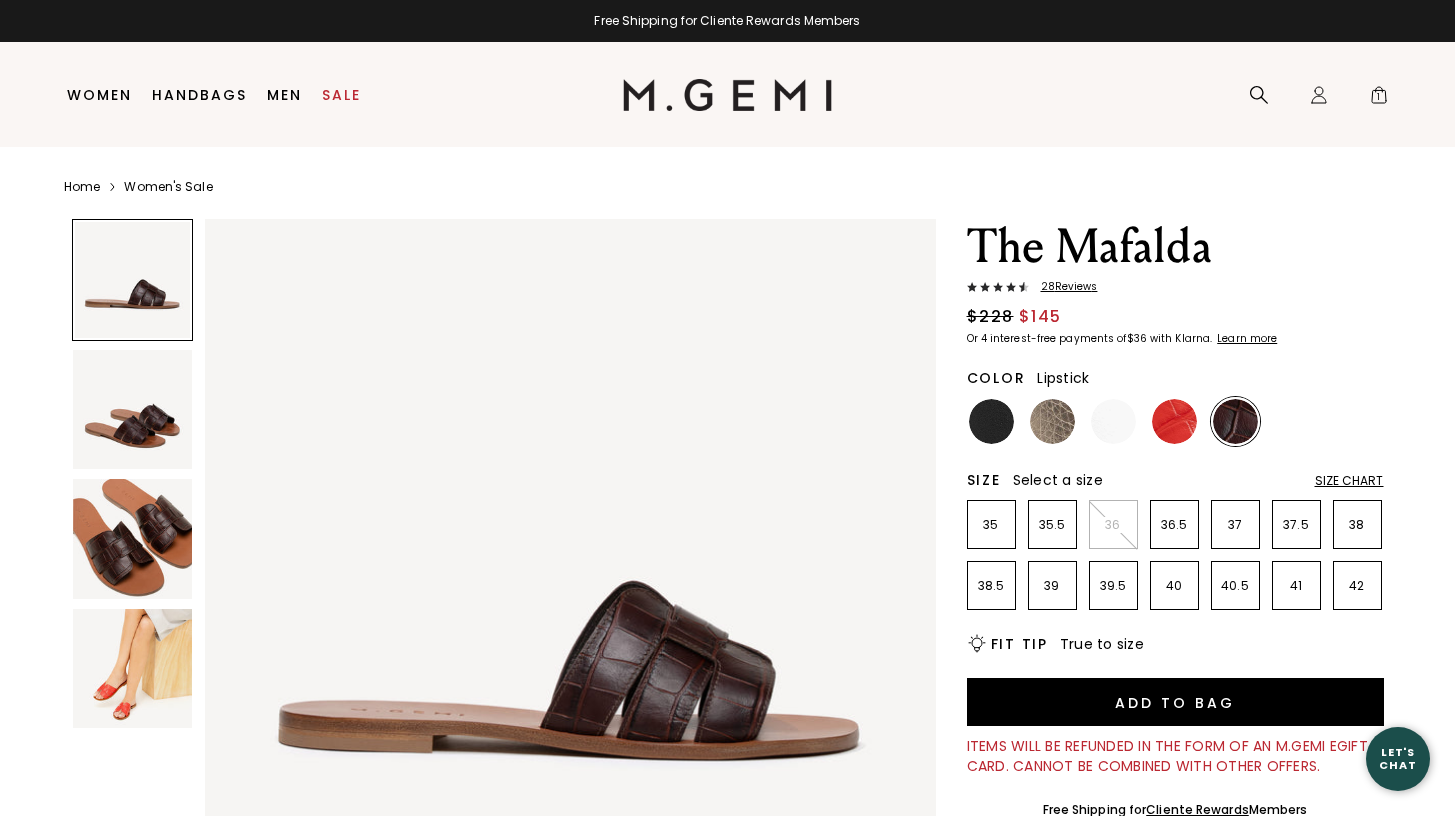 click at bounding box center (1113, 421) 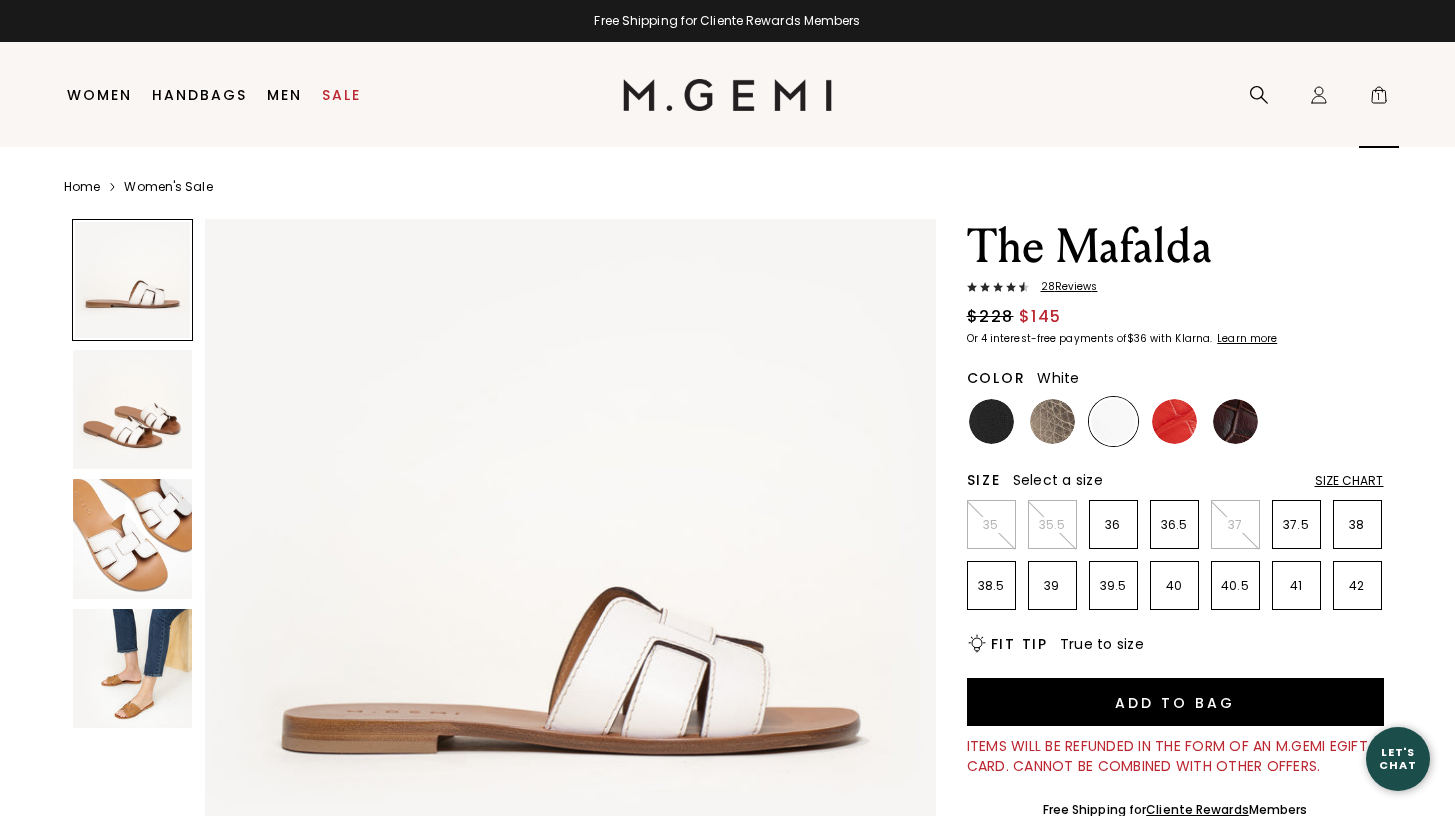 click on "1" at bounding box center [1379, 99] 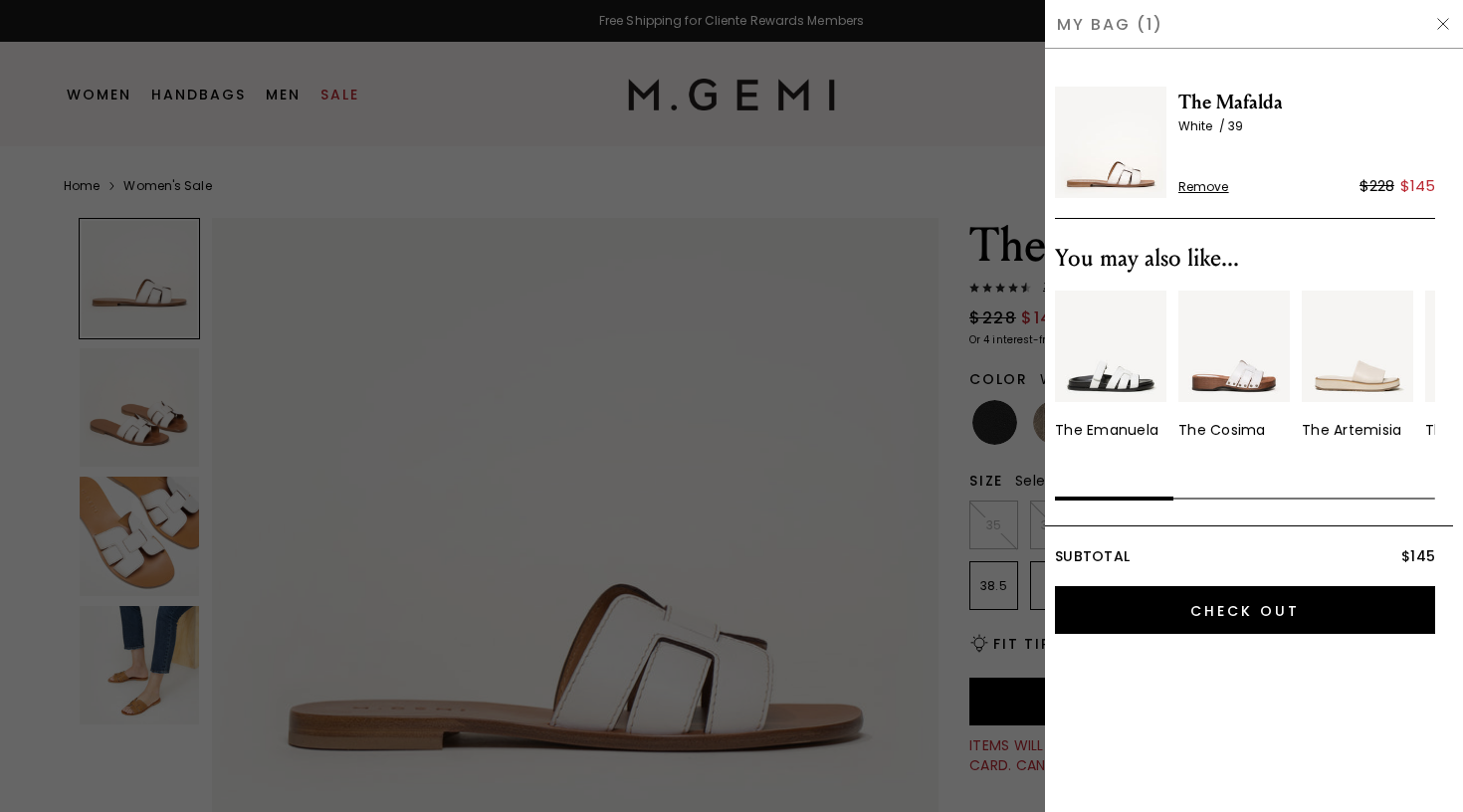 click on "Remove $228 $145" at bounding box center (1307, 182) 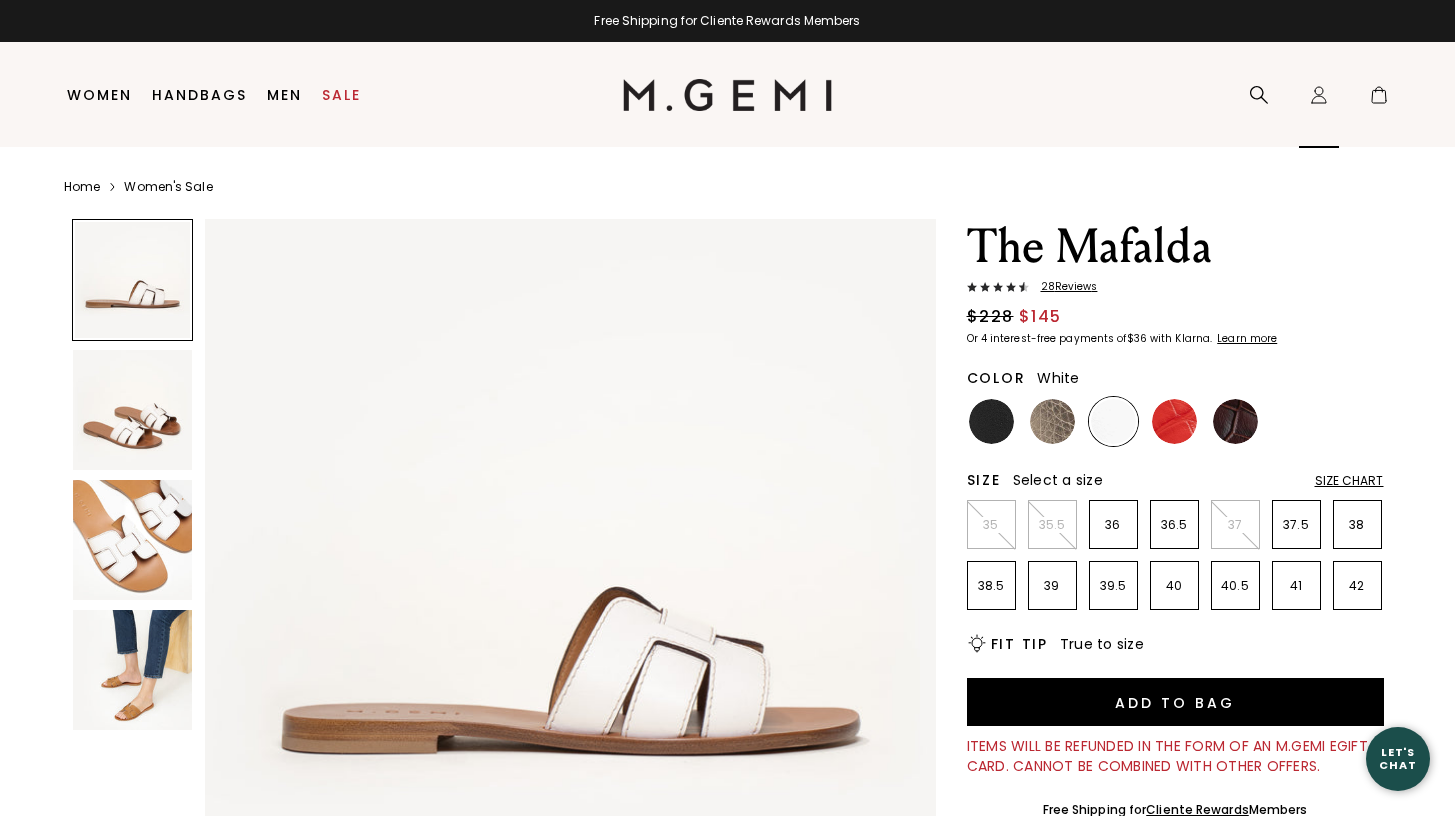 scroll, scrollTop: 0, scrollLeft: 0, axis: both 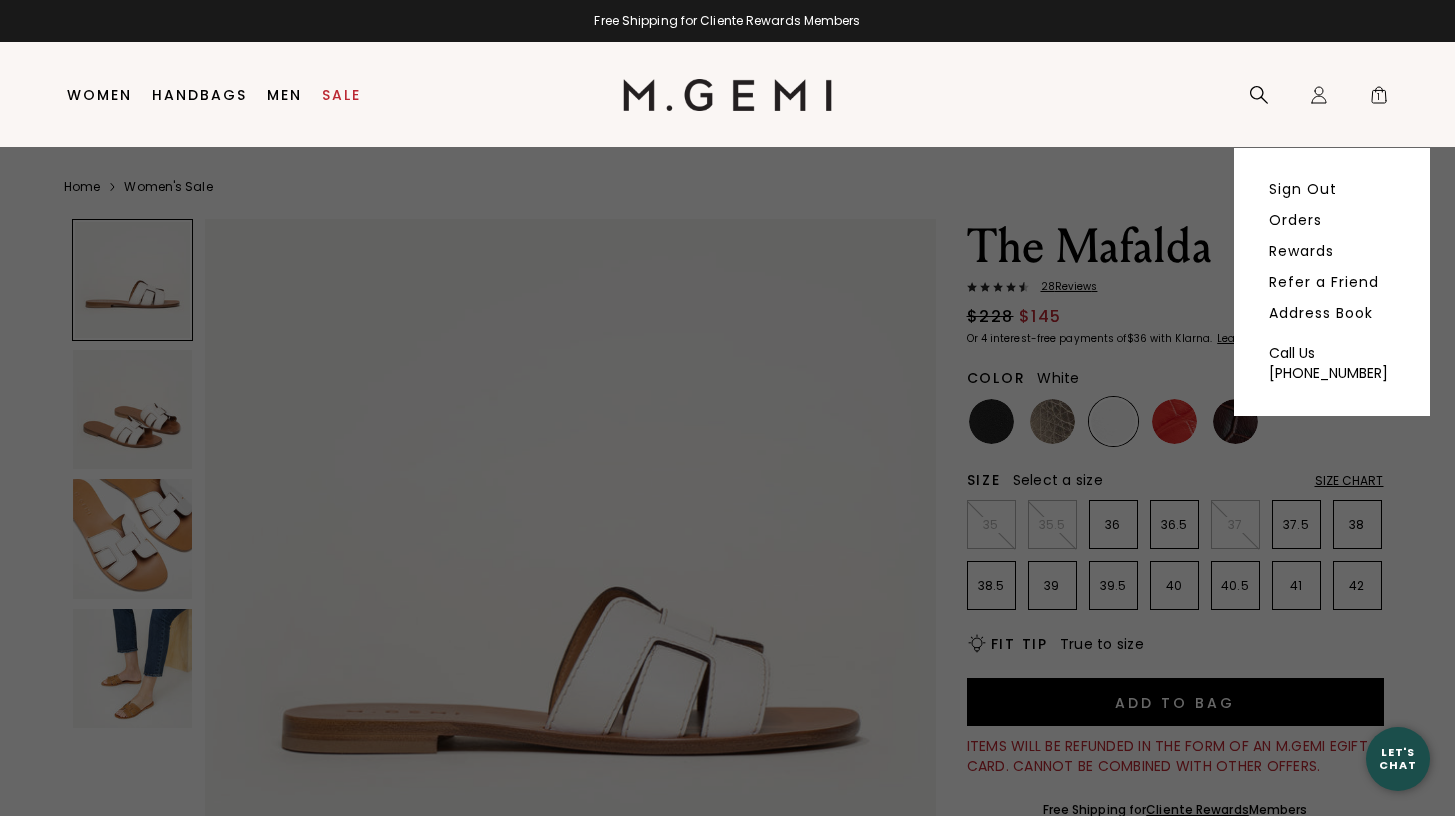 click on "Free Shipping for Cliente Rewards Members
Icons/20x20/hamburger@2x
Women
Shop All Shoes" at bounding box center [727, 2629] 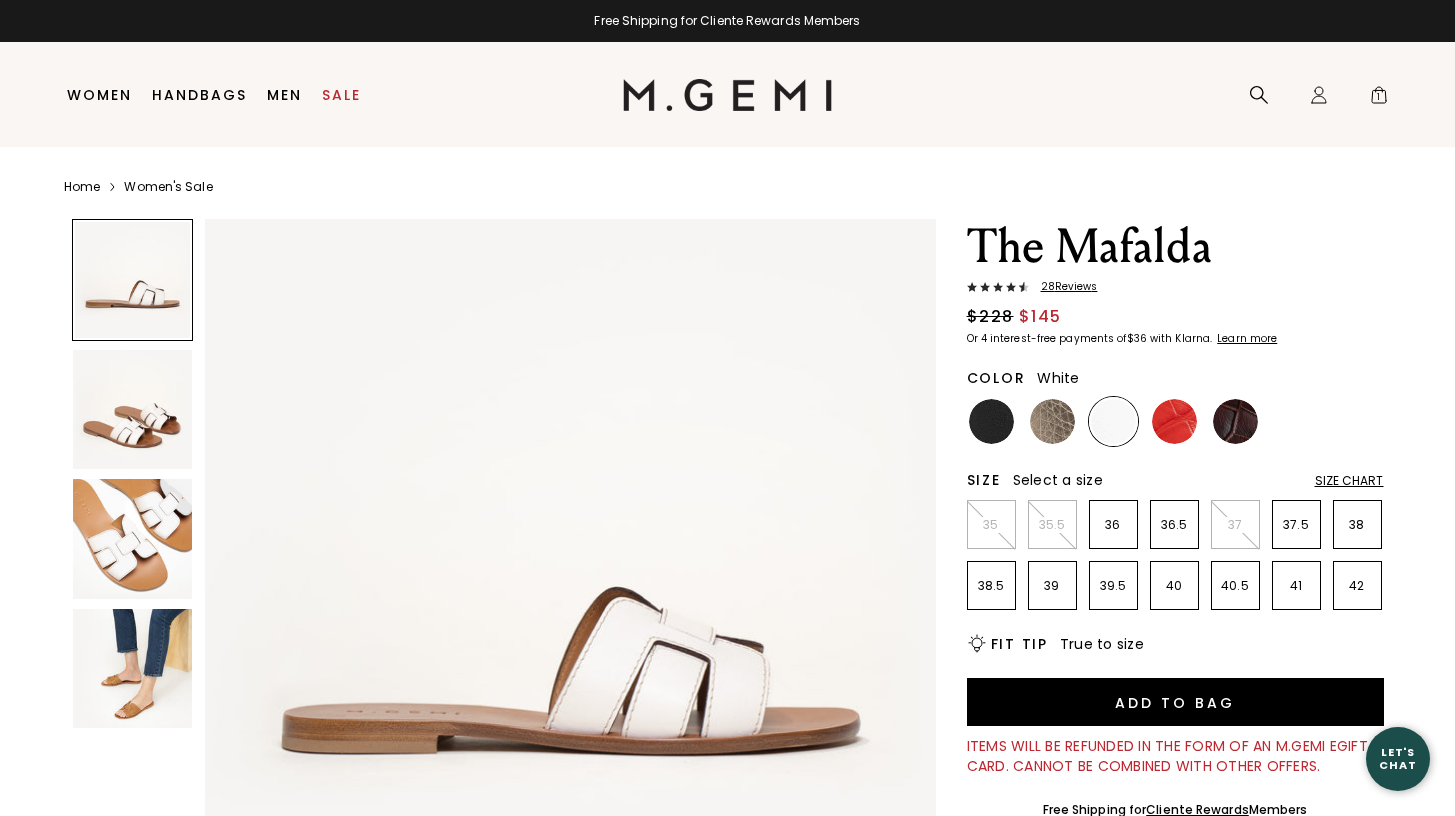 scroll, scrollTop: 0, scrollLeft: 0, axis: both 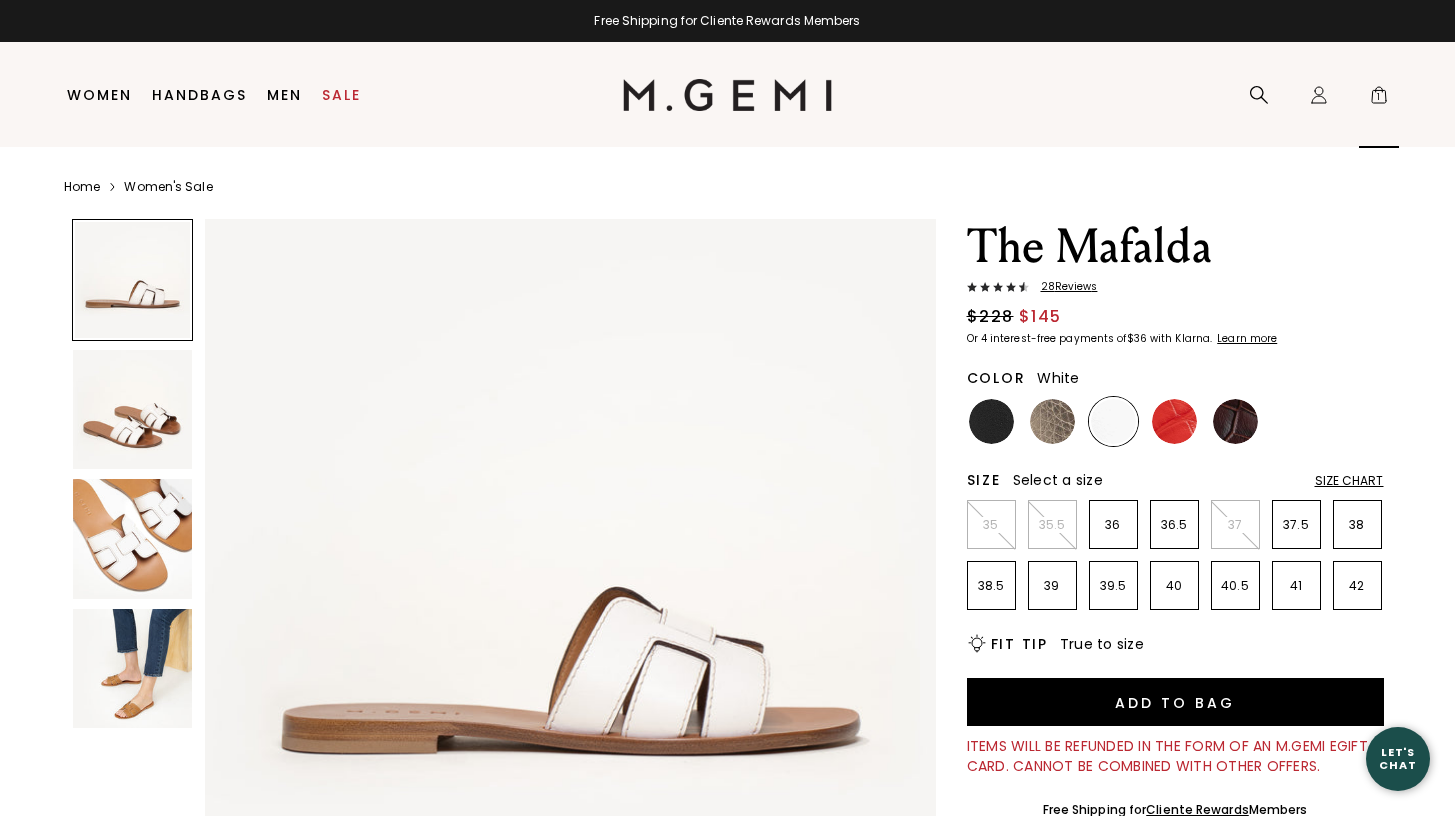 click on "1" at bounding box center (1379, 99) 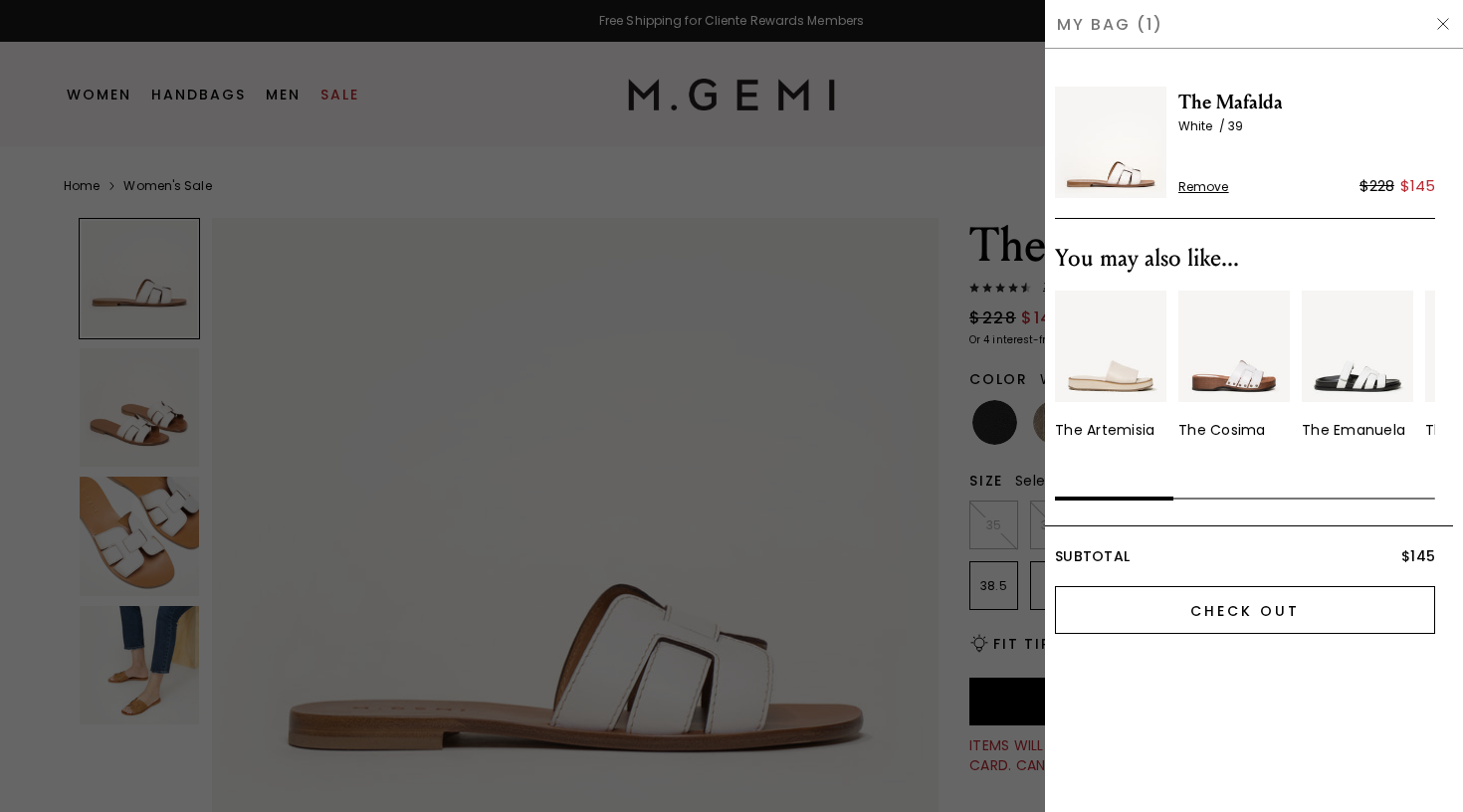 click on "Check Out" at bounding box center [1245, 610] 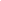 scroll, scrollTop: 0, scrollLeft: 0, axis: both 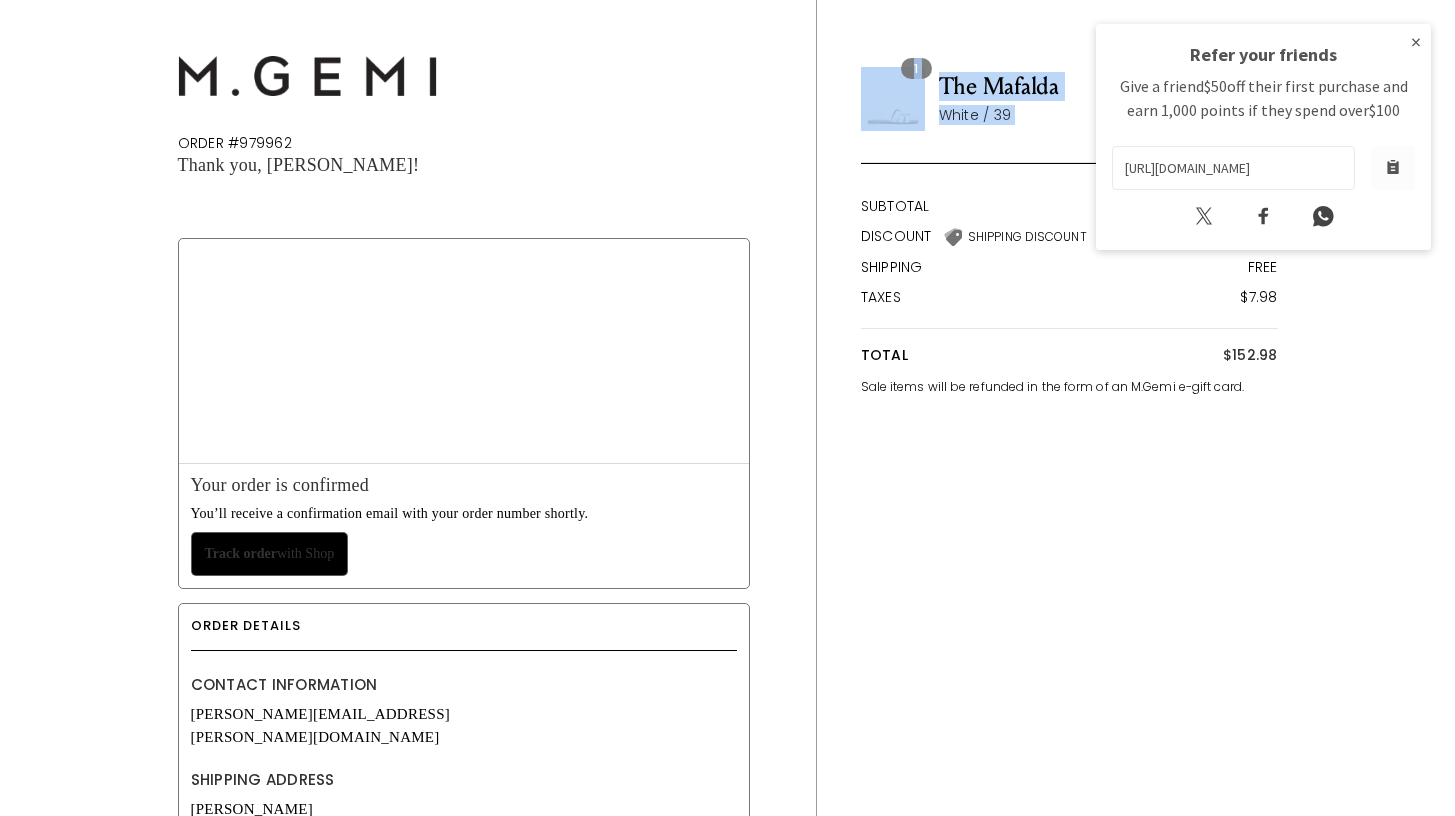 click on "×" at bounding box center [1416, 42] 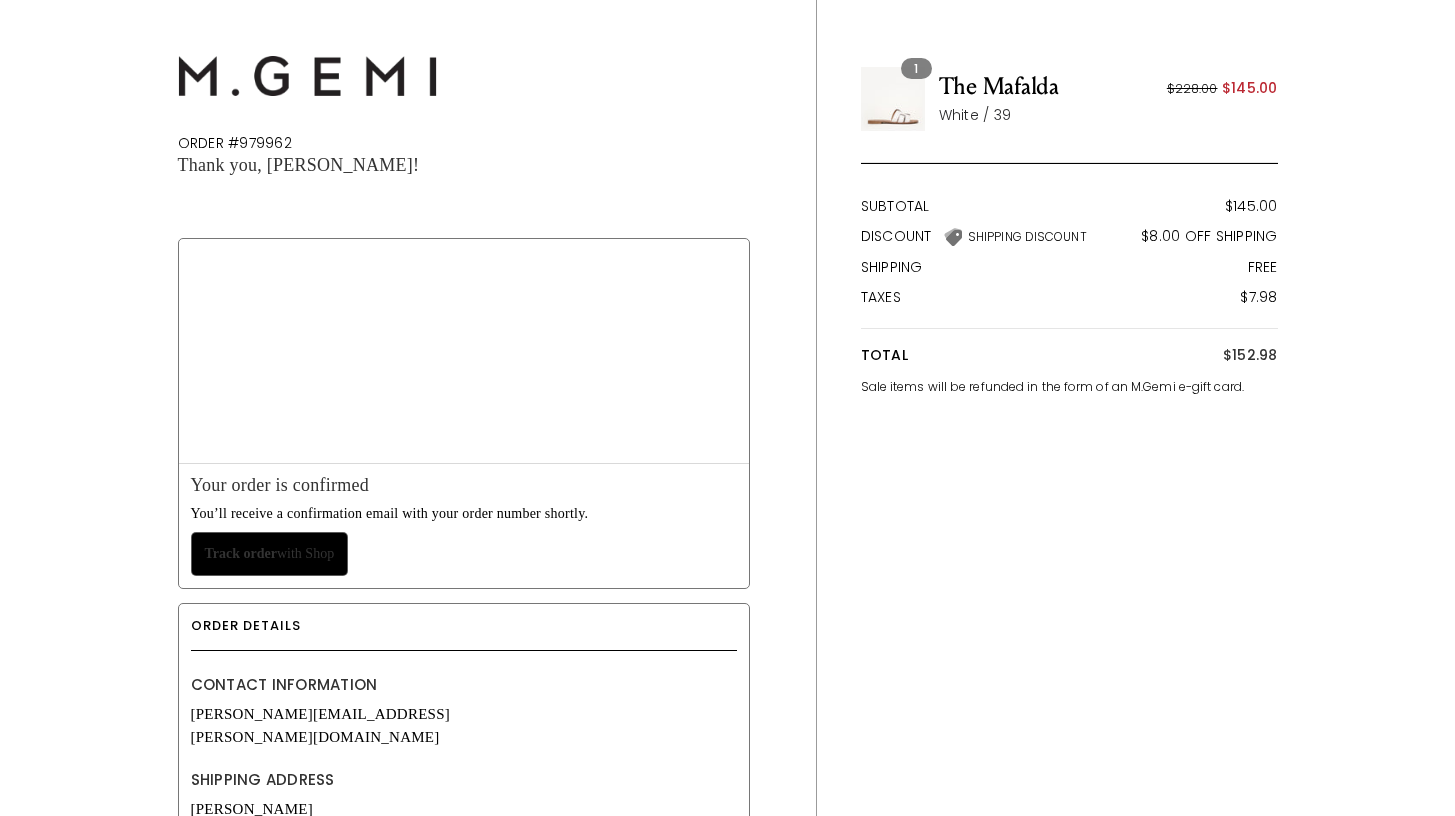 scroll, scrollTop: 187, scrollLeft: 0, axis: vertical 